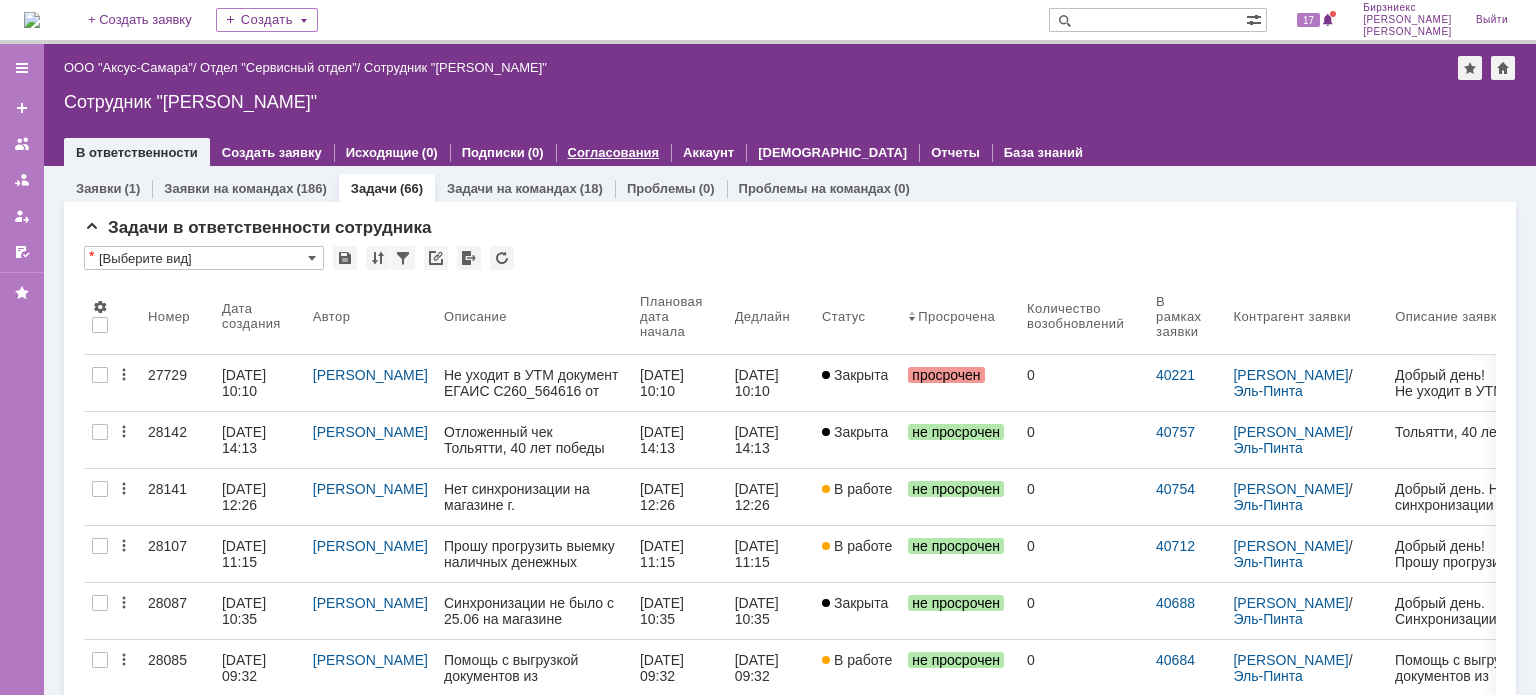 scroll, scrollTop: 0, scrollLeft: 0, axis: both 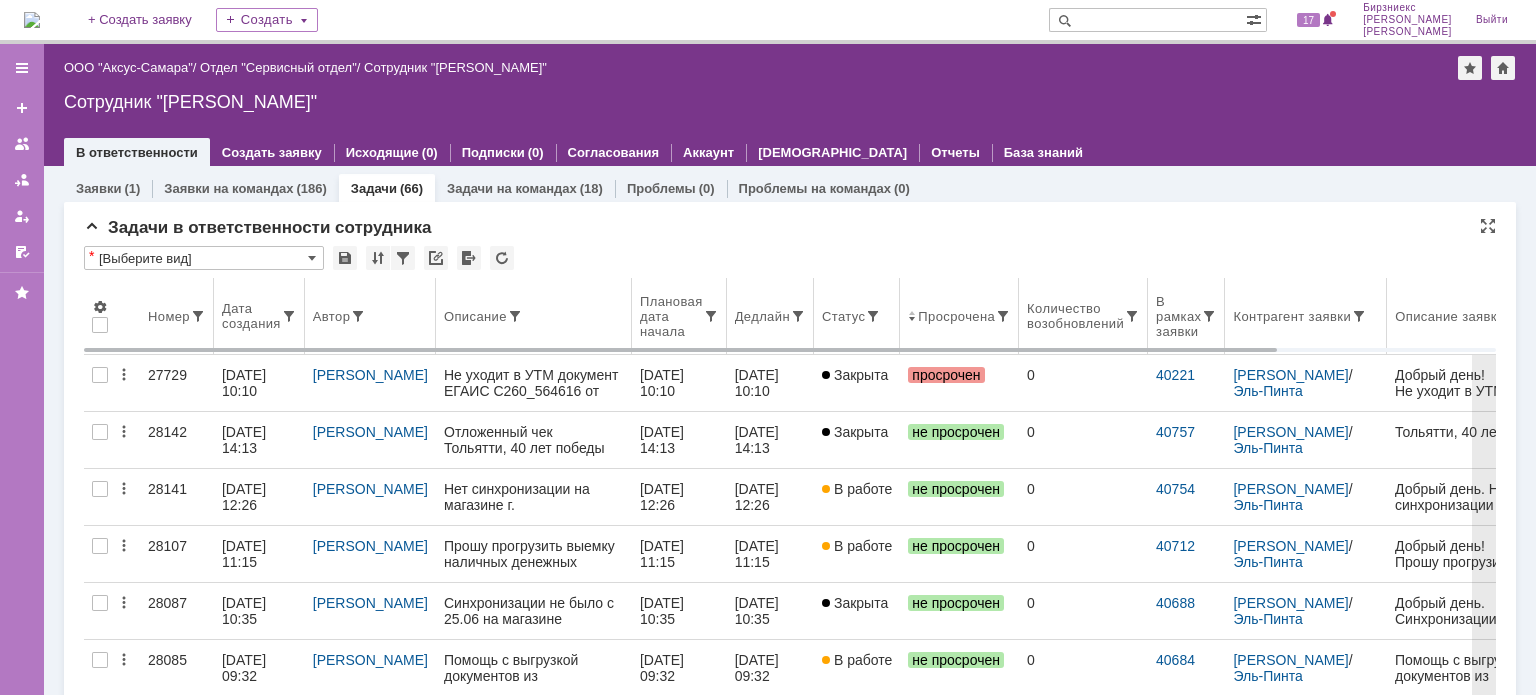 click on "Дата создания" at bounding box center [251, 316] 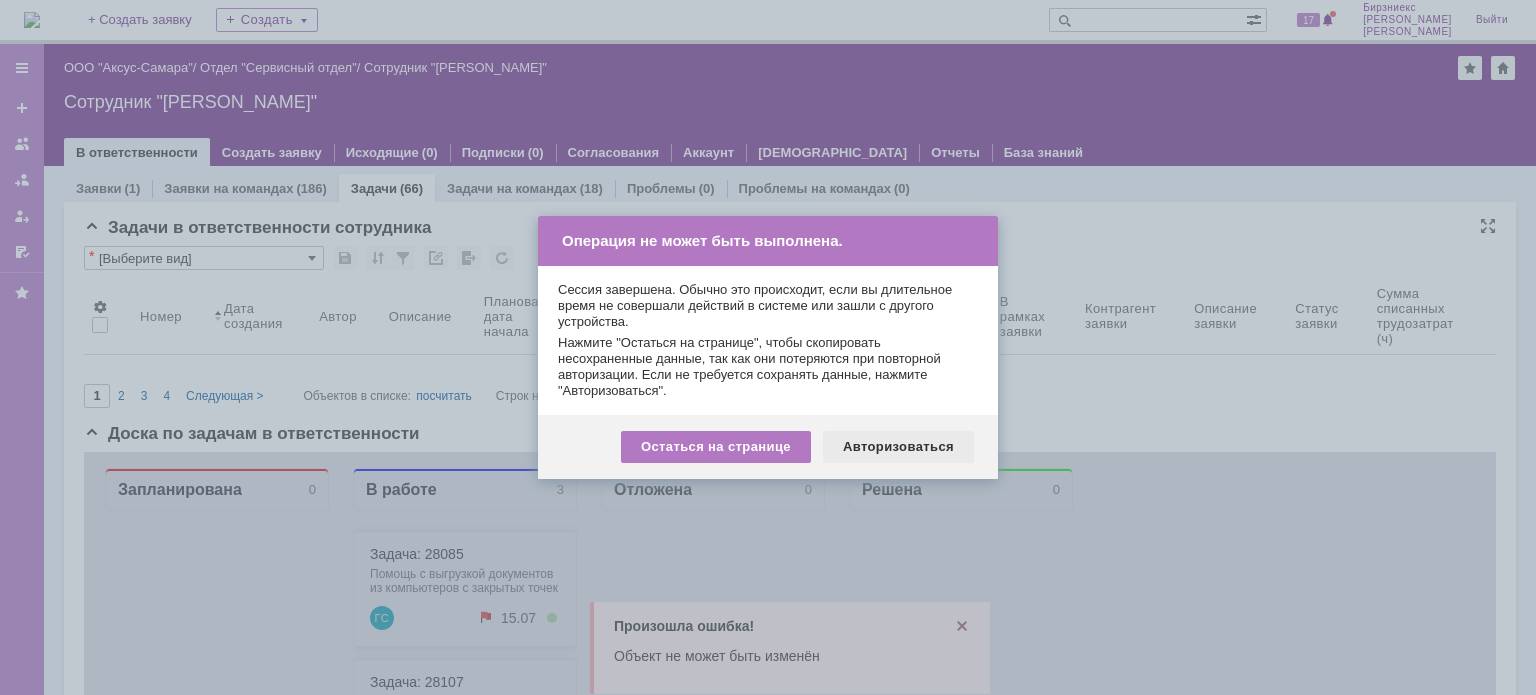 click on "Авторизоваться" at bounding box center [898, 447] 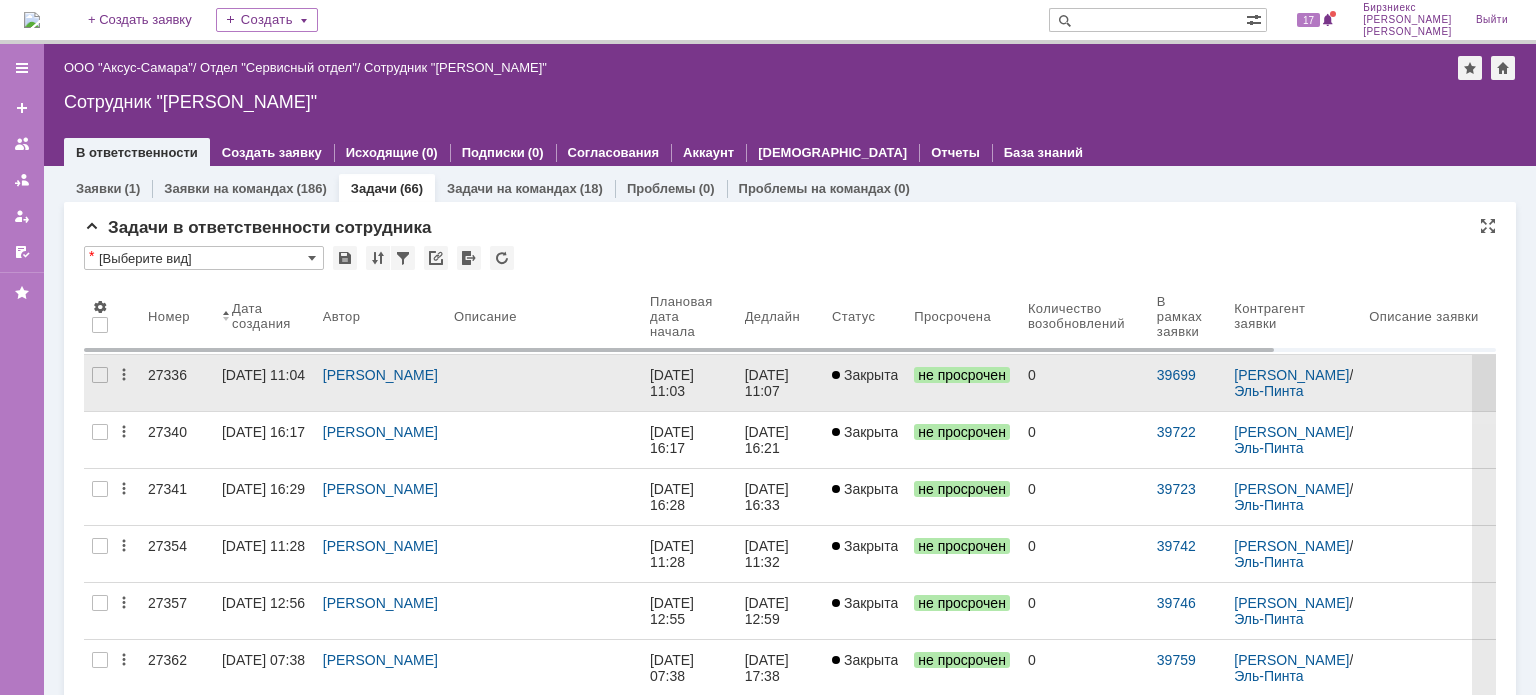 scroll, scrollTop: 0, scrollLeft: 0, axis: both 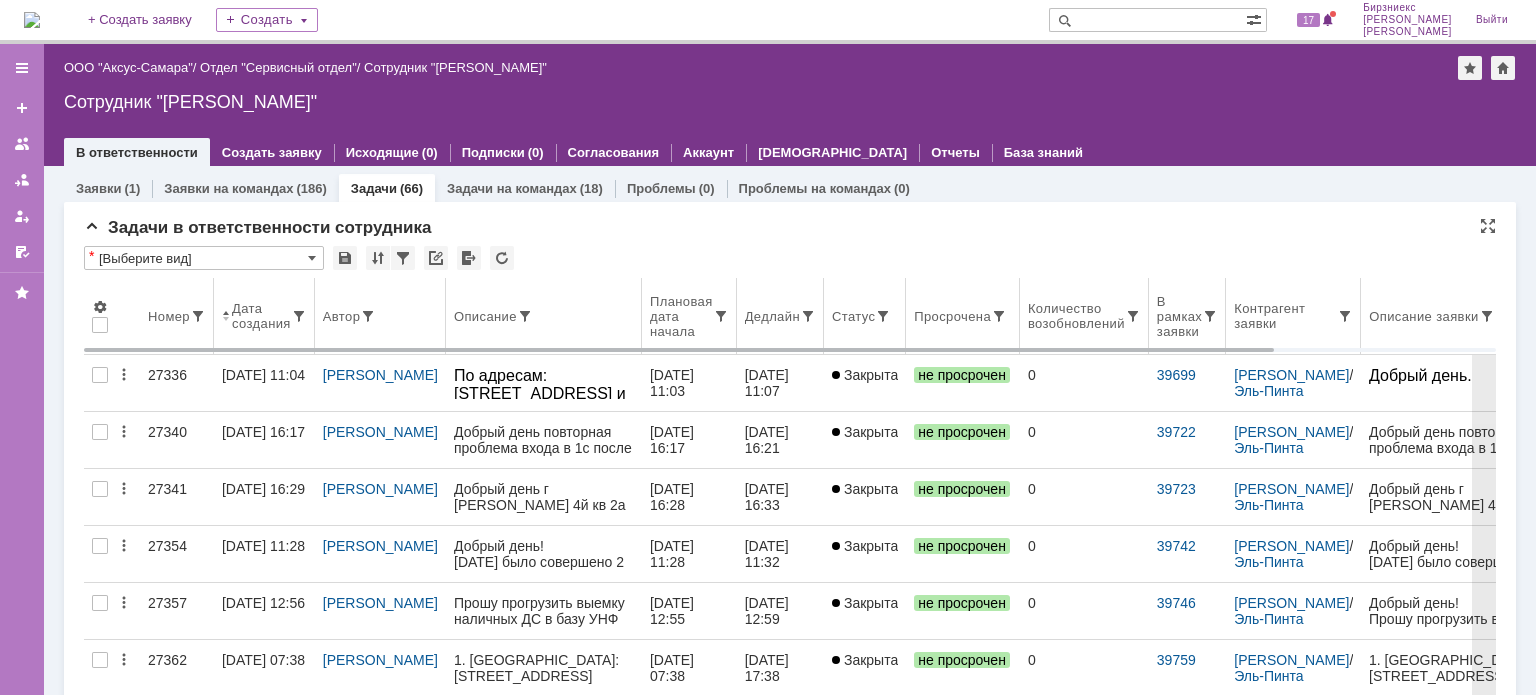 click on "Статус" at bounding box center [853, 316] 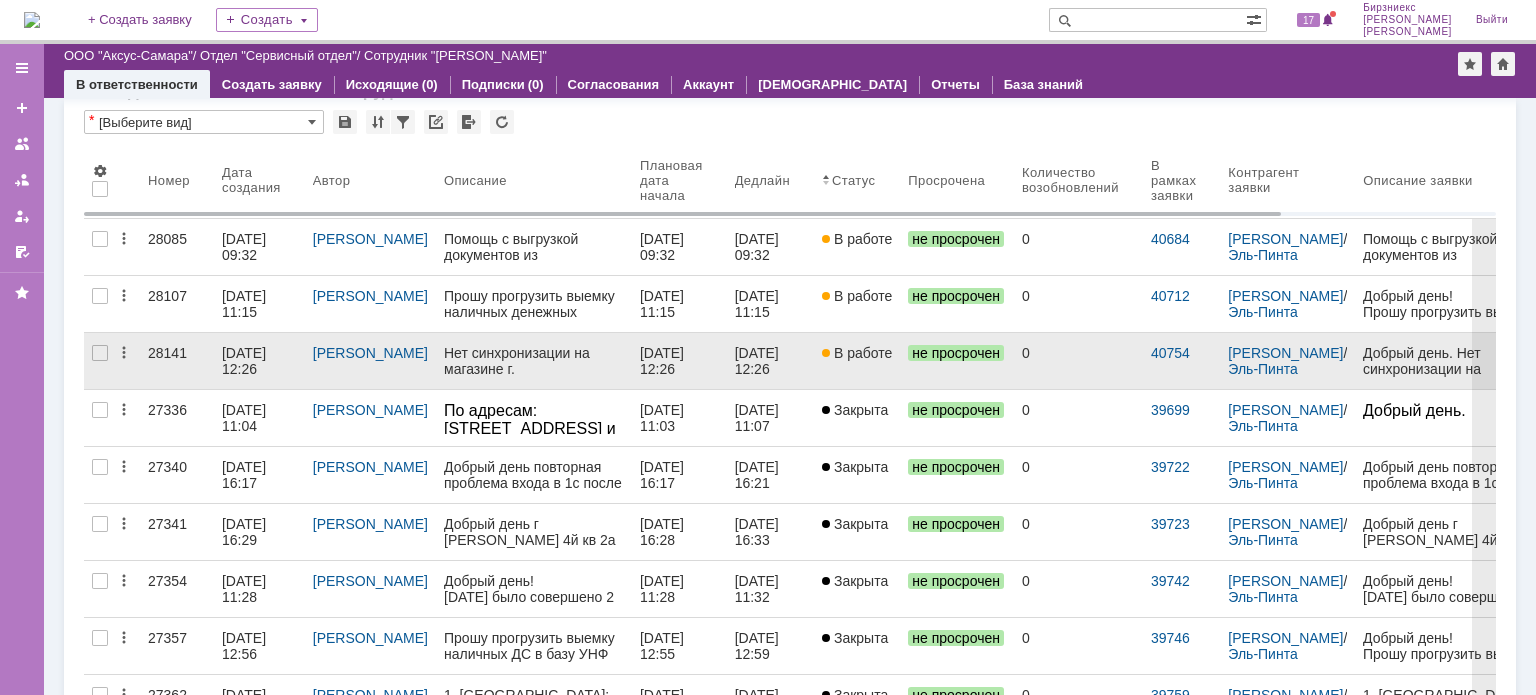 scroll, scrollTop: 100, scrollLeft: 0, axis: vertical 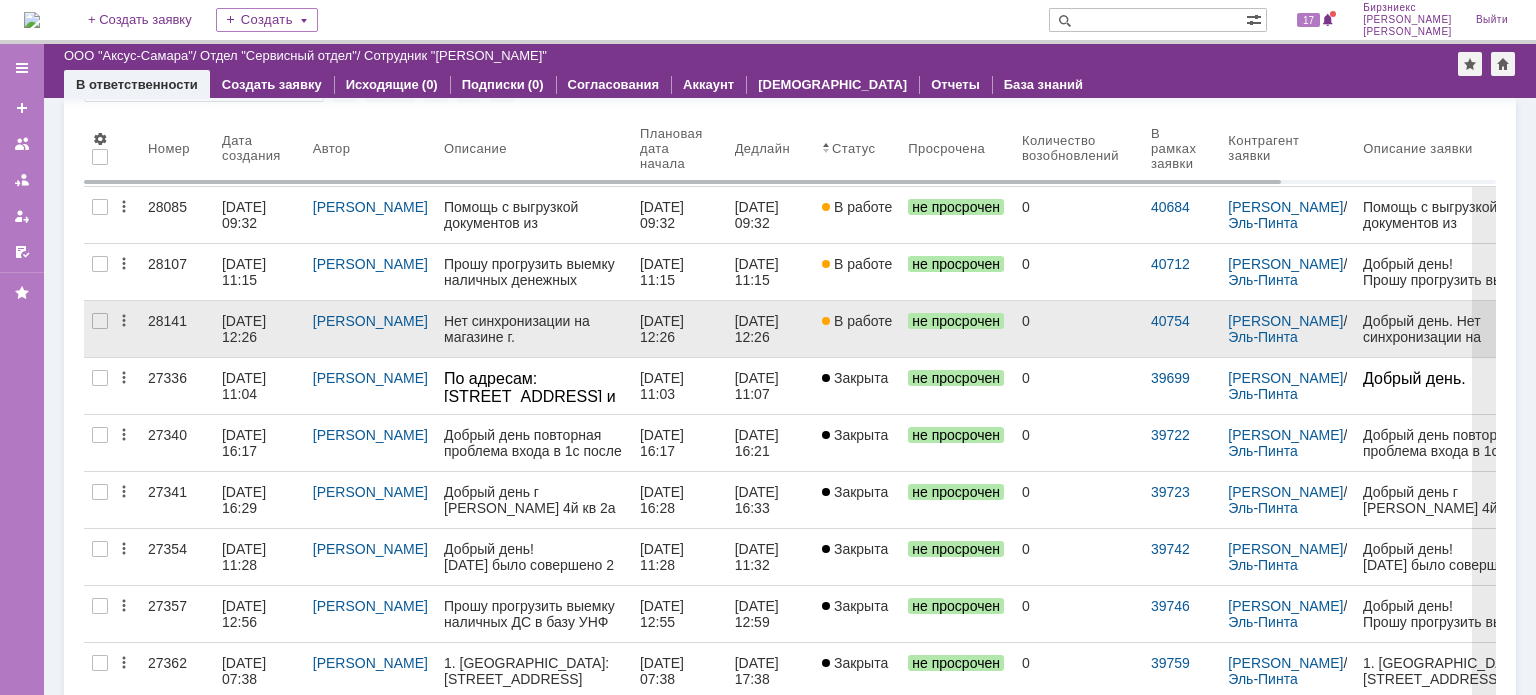 click on "[DATE] 12:26" at bounding box center [246, 329] 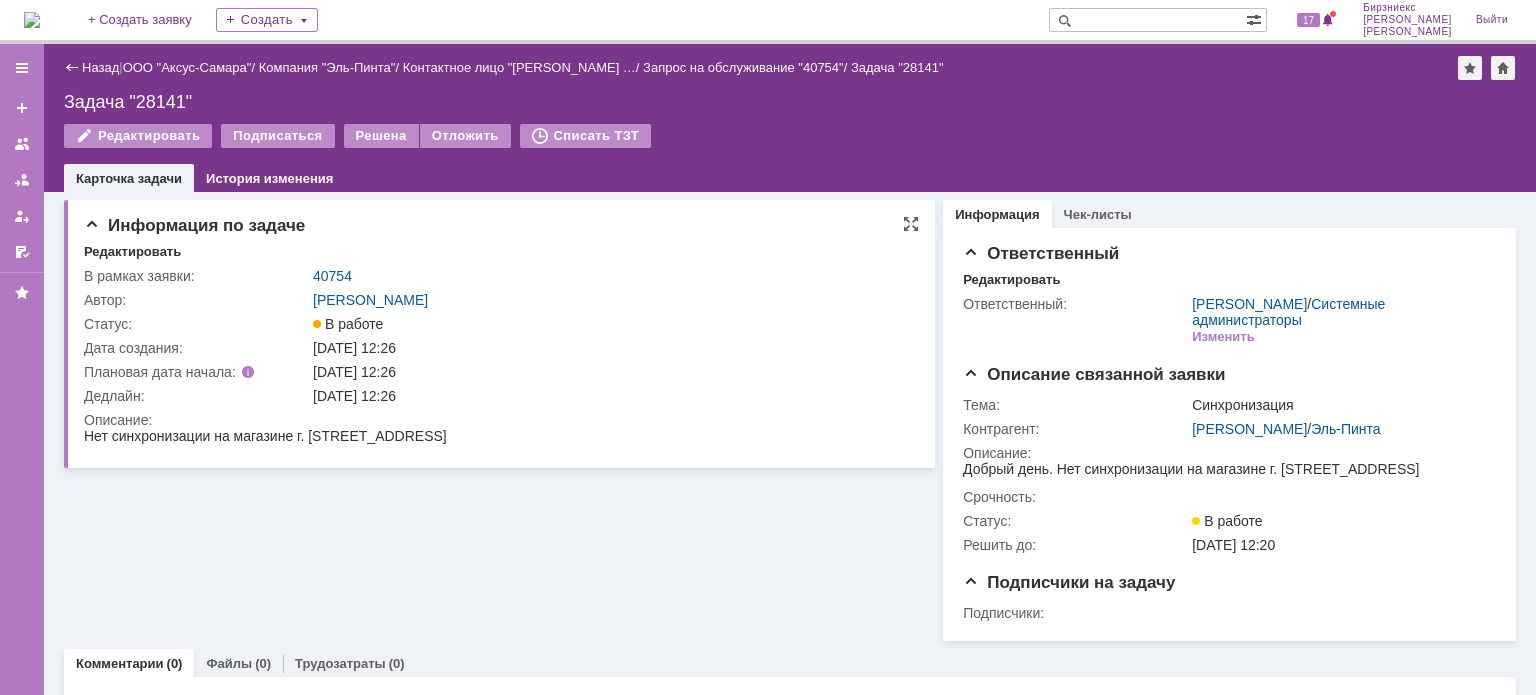 scroll, scrollTop: 0, scrollLeft: 0, axis: both 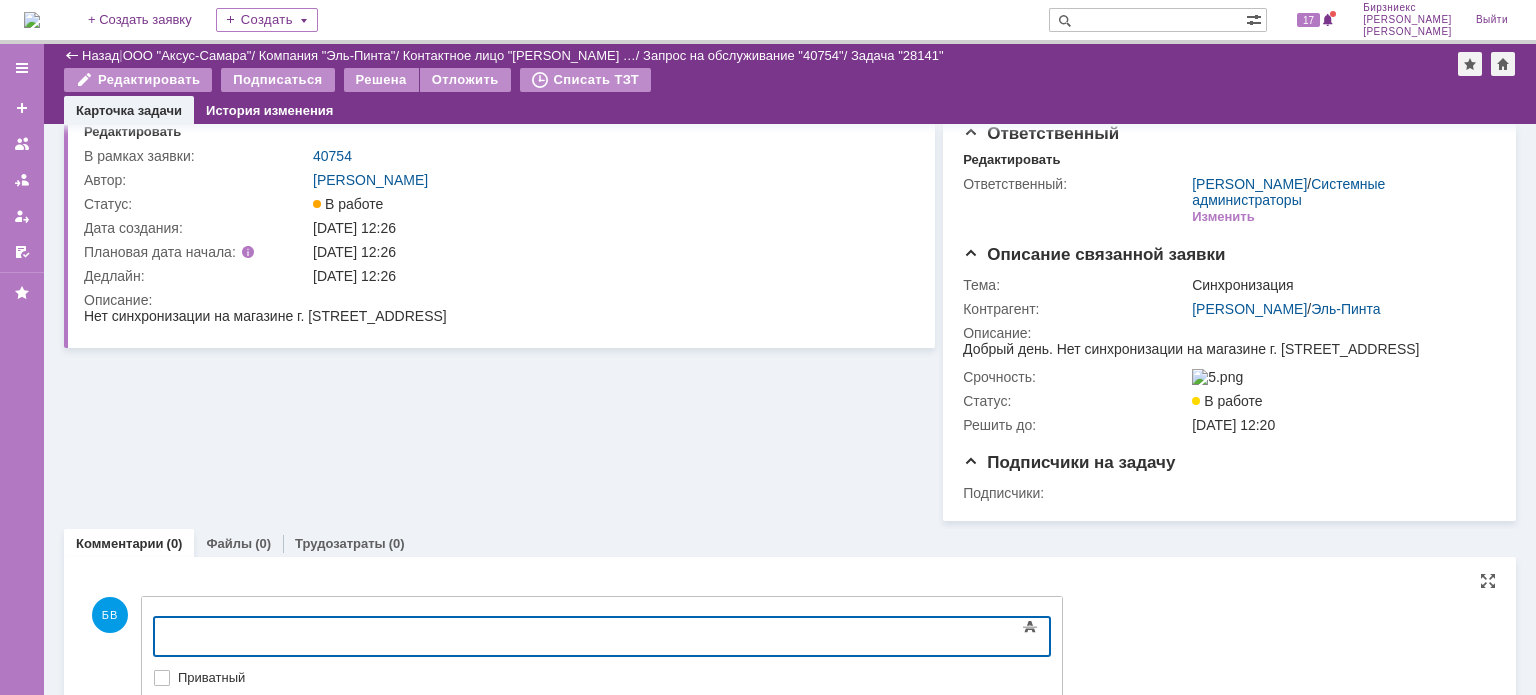 type 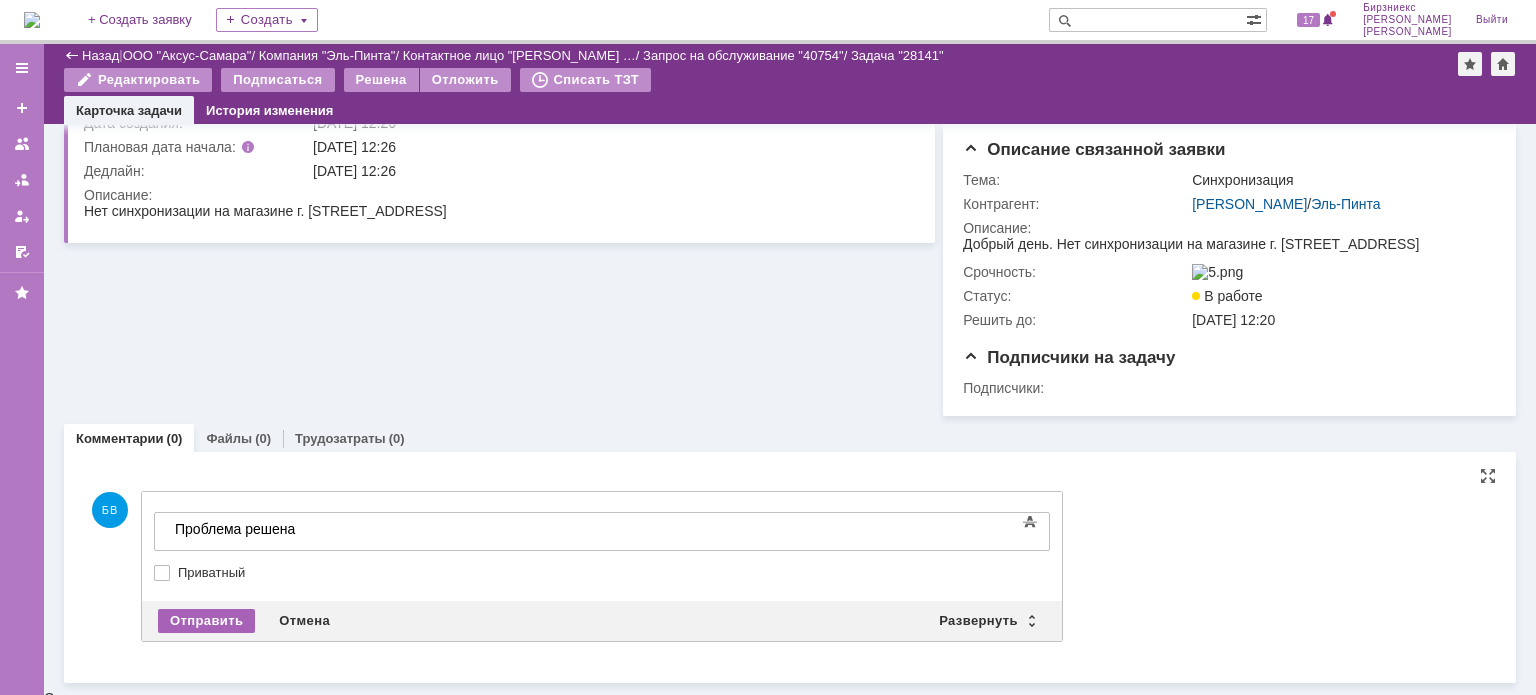 click on "Отправить" at bounding box center [206, 621] 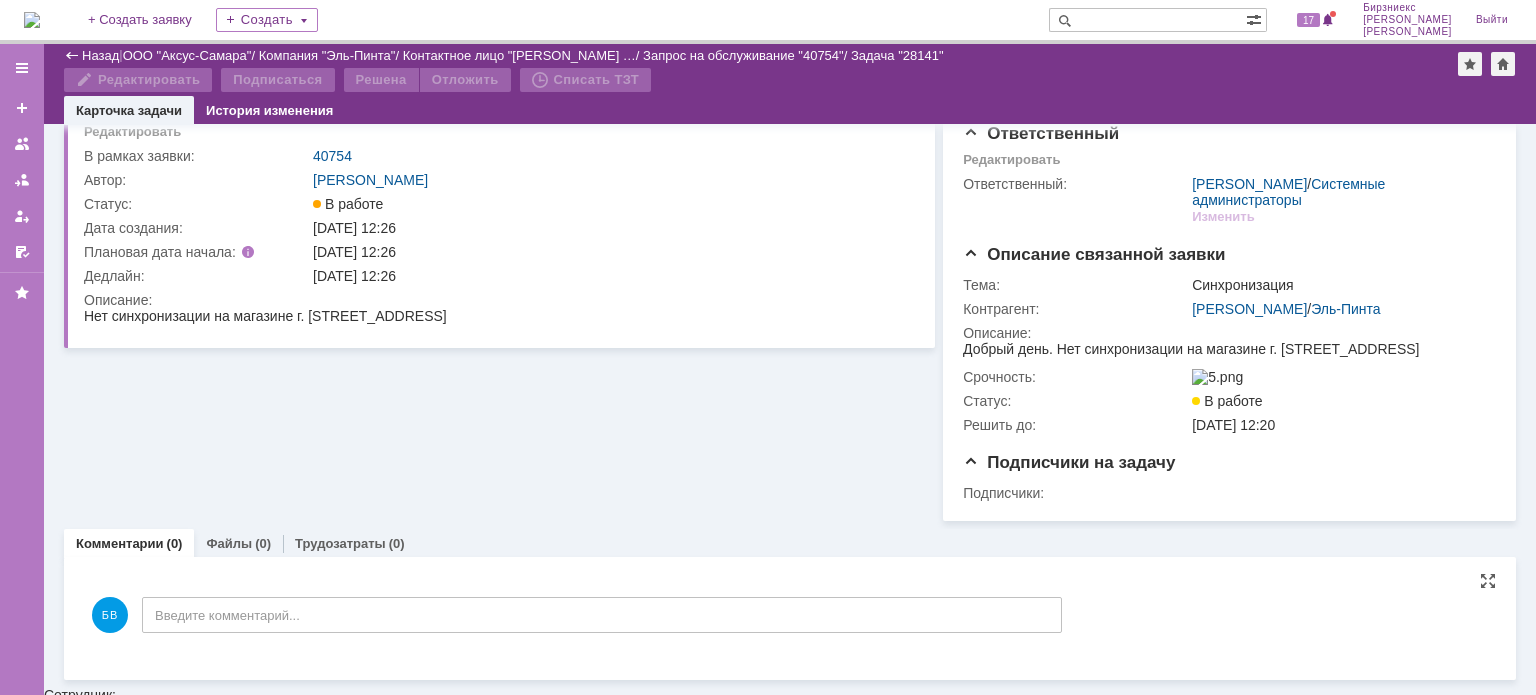 scroll, scrollTop: 140, scrollLeft: 0, axis: vertical 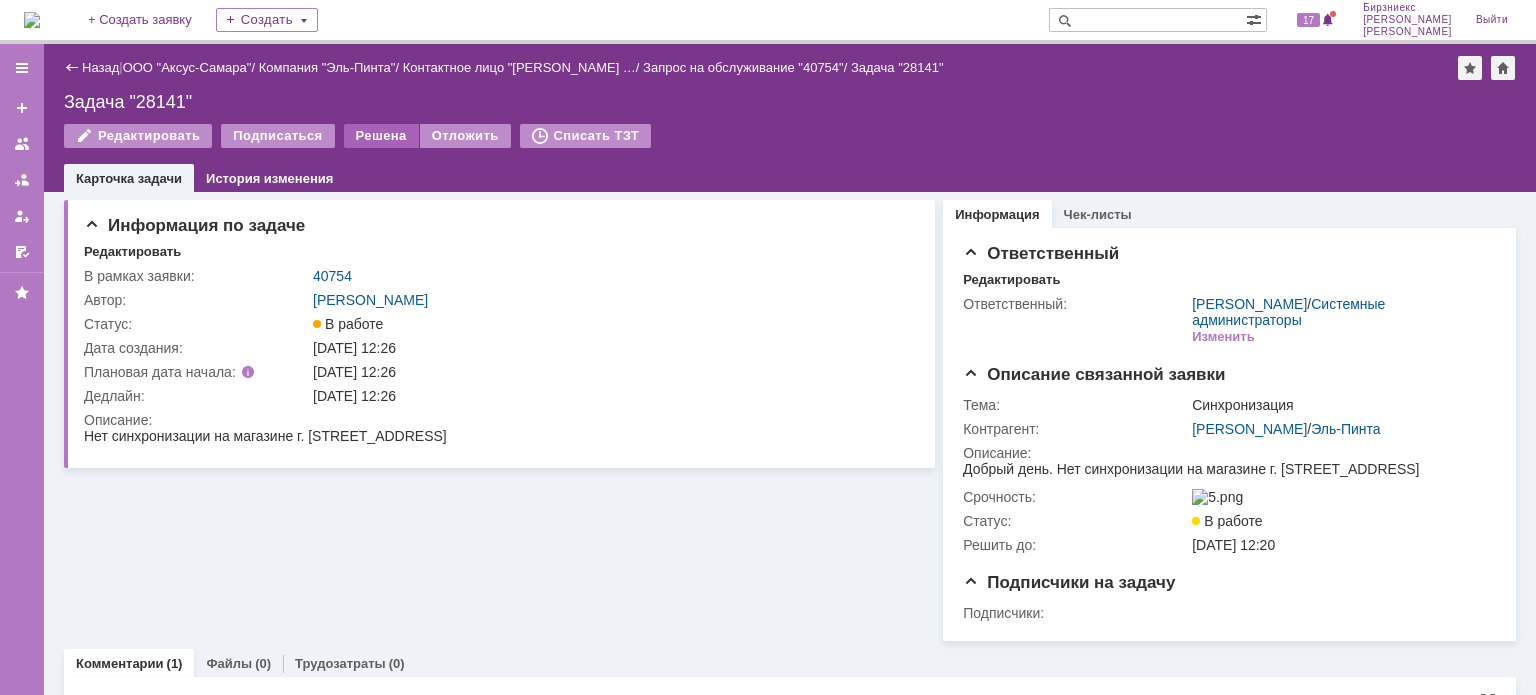 click on "Решена" at bounding box center [381, 136] 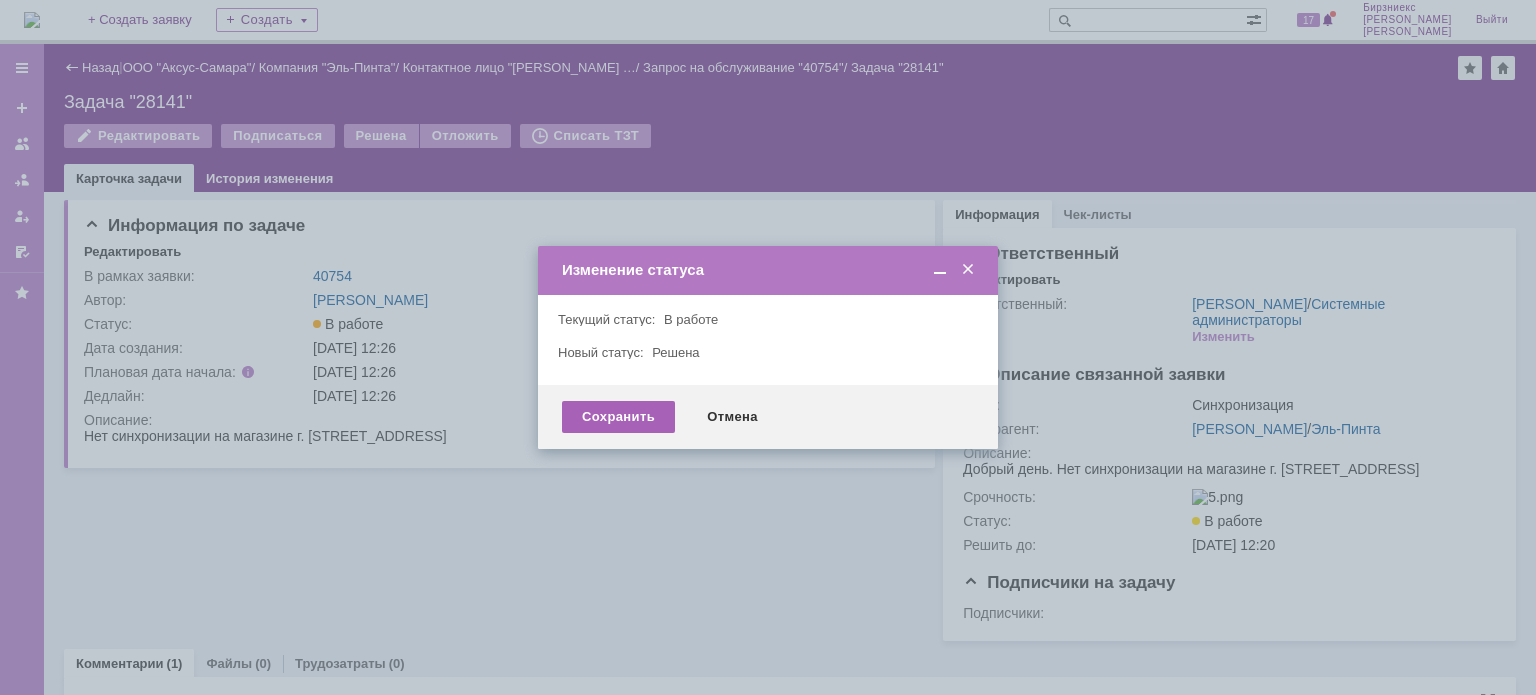 click on "Сохранить" at bounding box center (618, 417) 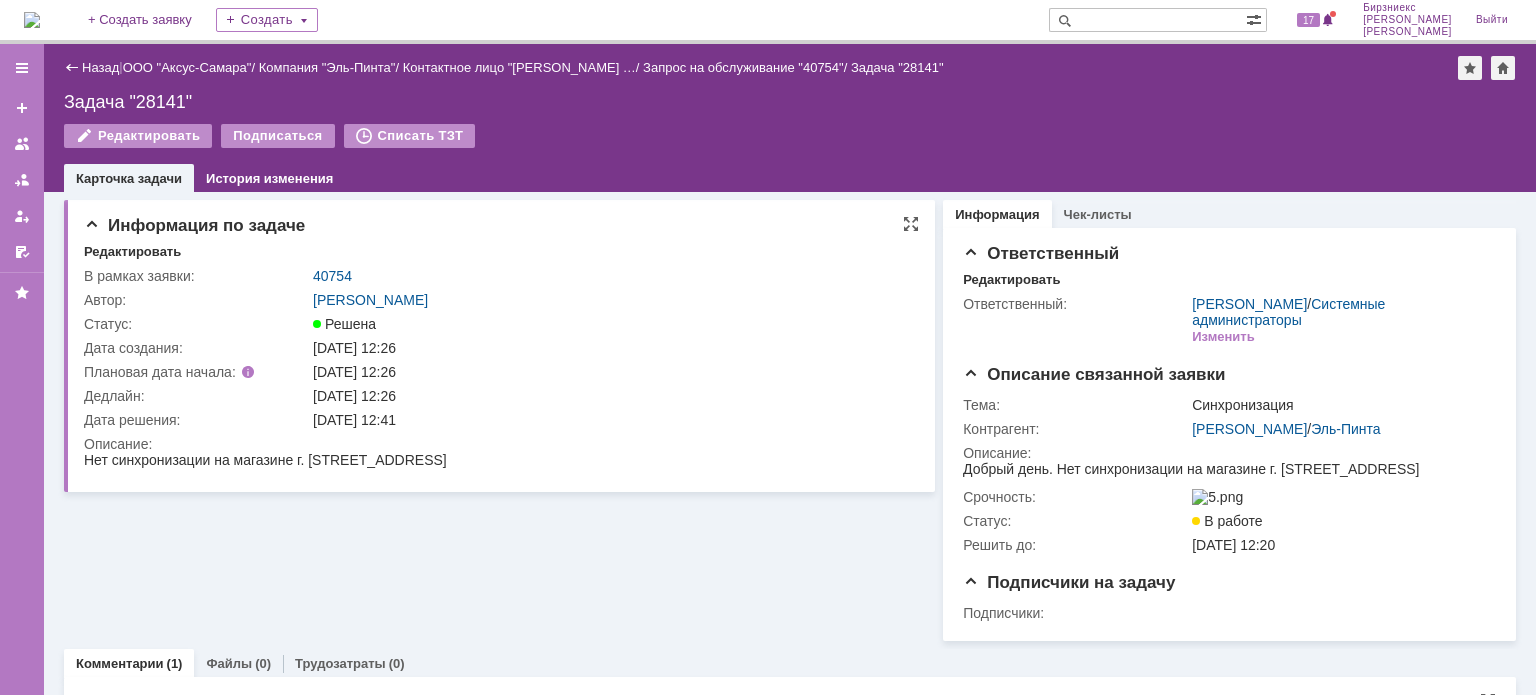 scroll, scrollTop: 0, scrollLeft: 0, axis: both 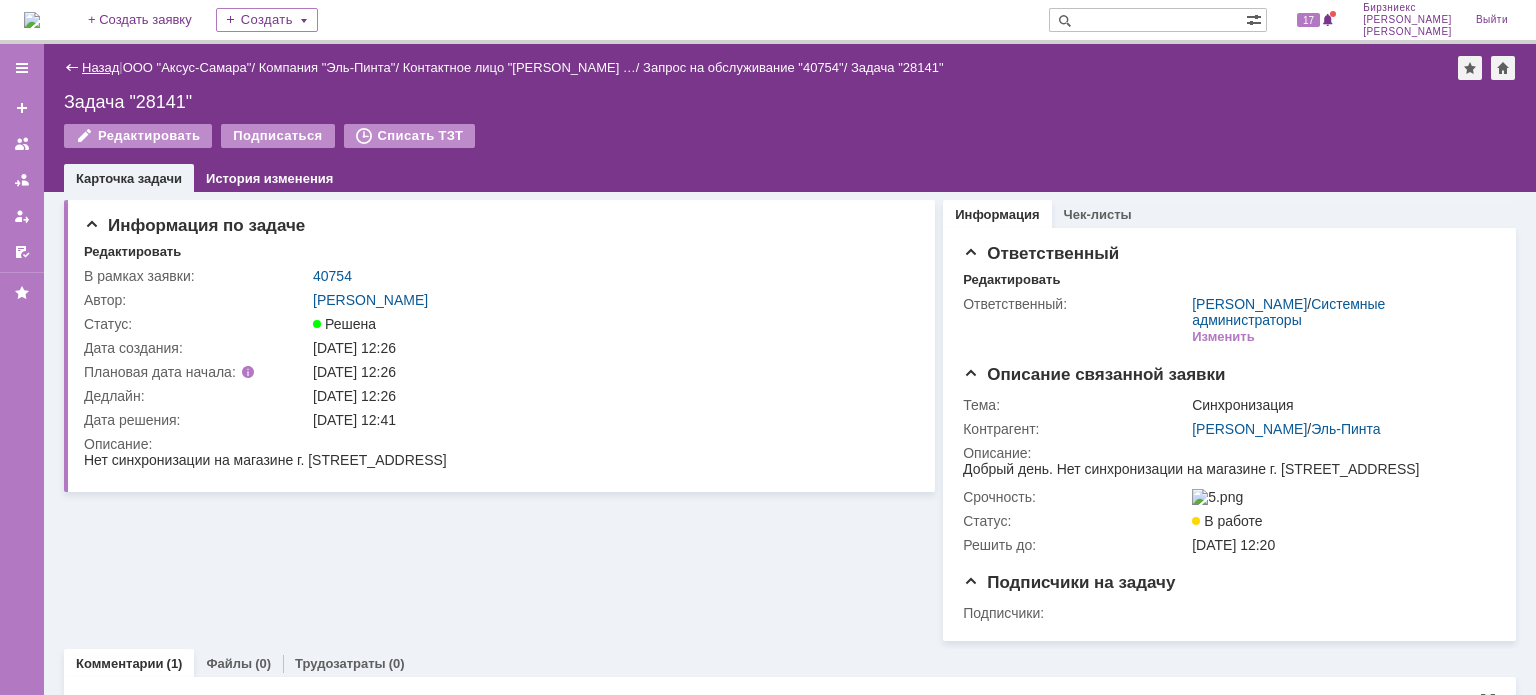 click on "Назад" at bounding box center (100, 67) 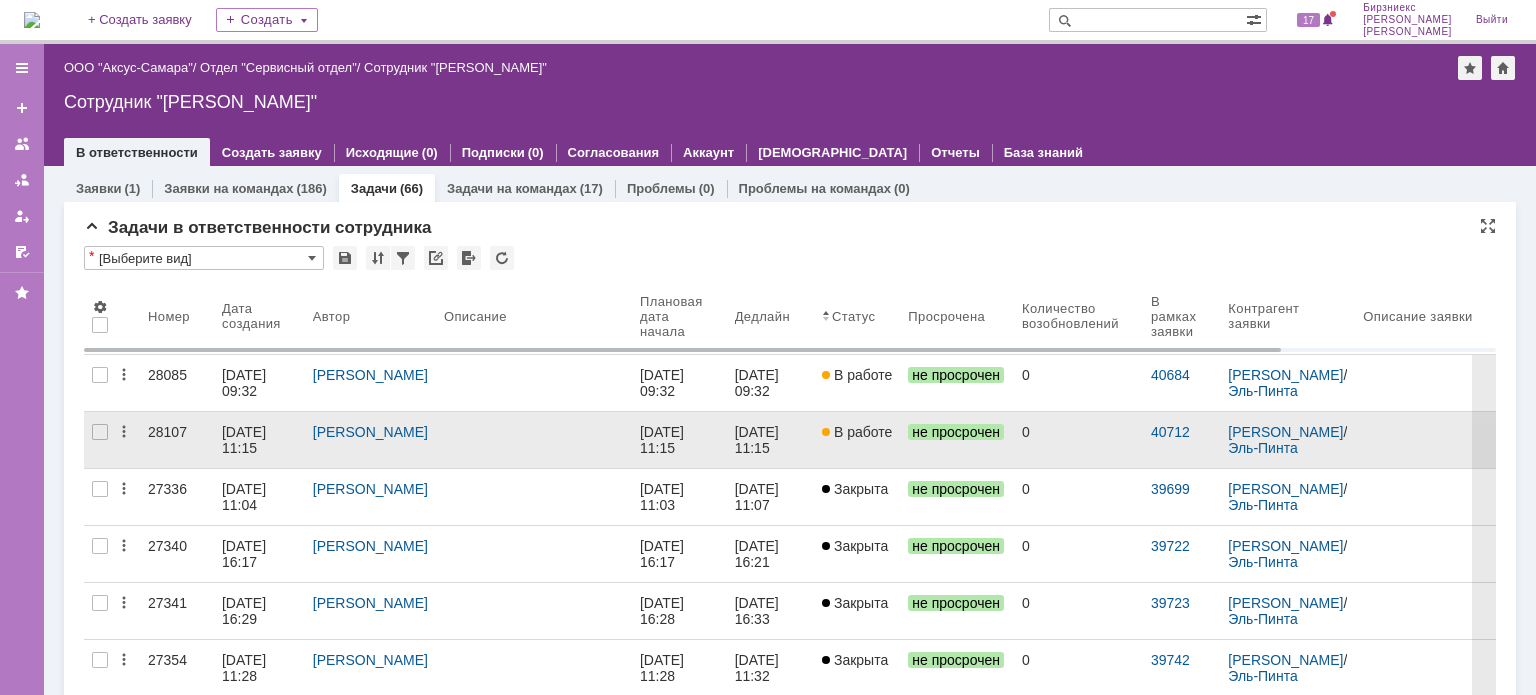 scroll, scrollTop: 0, scrollLeft: 0, axis: both 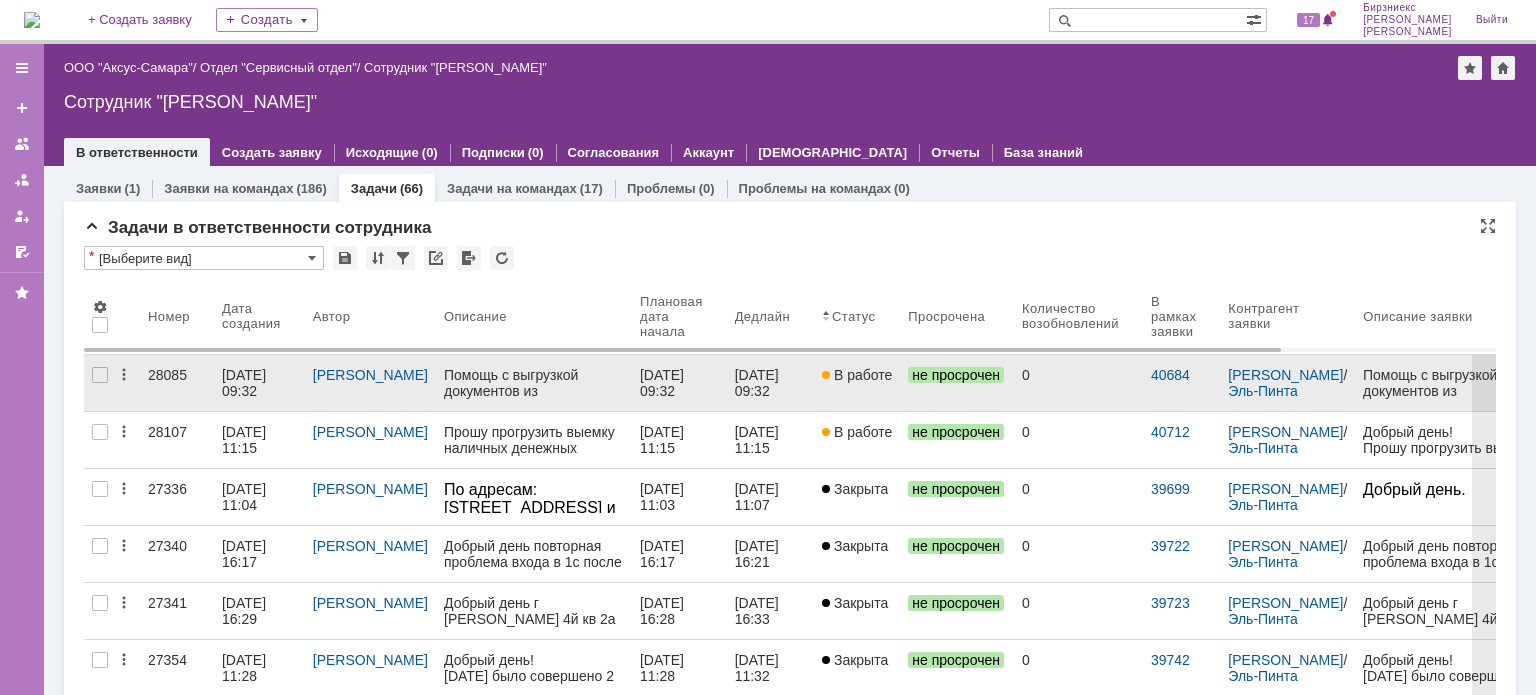 click on "[DATE] 09:32" at bounding box center (246, 383) 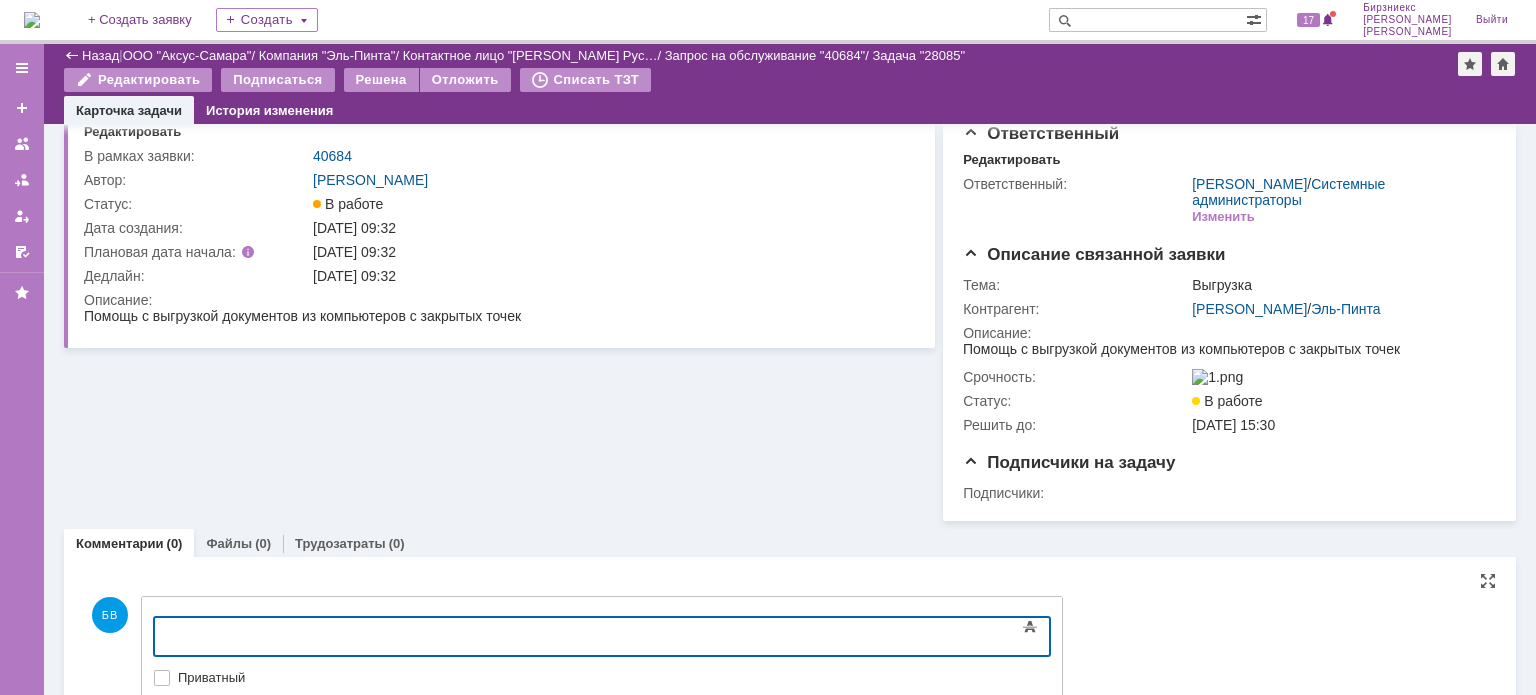 type 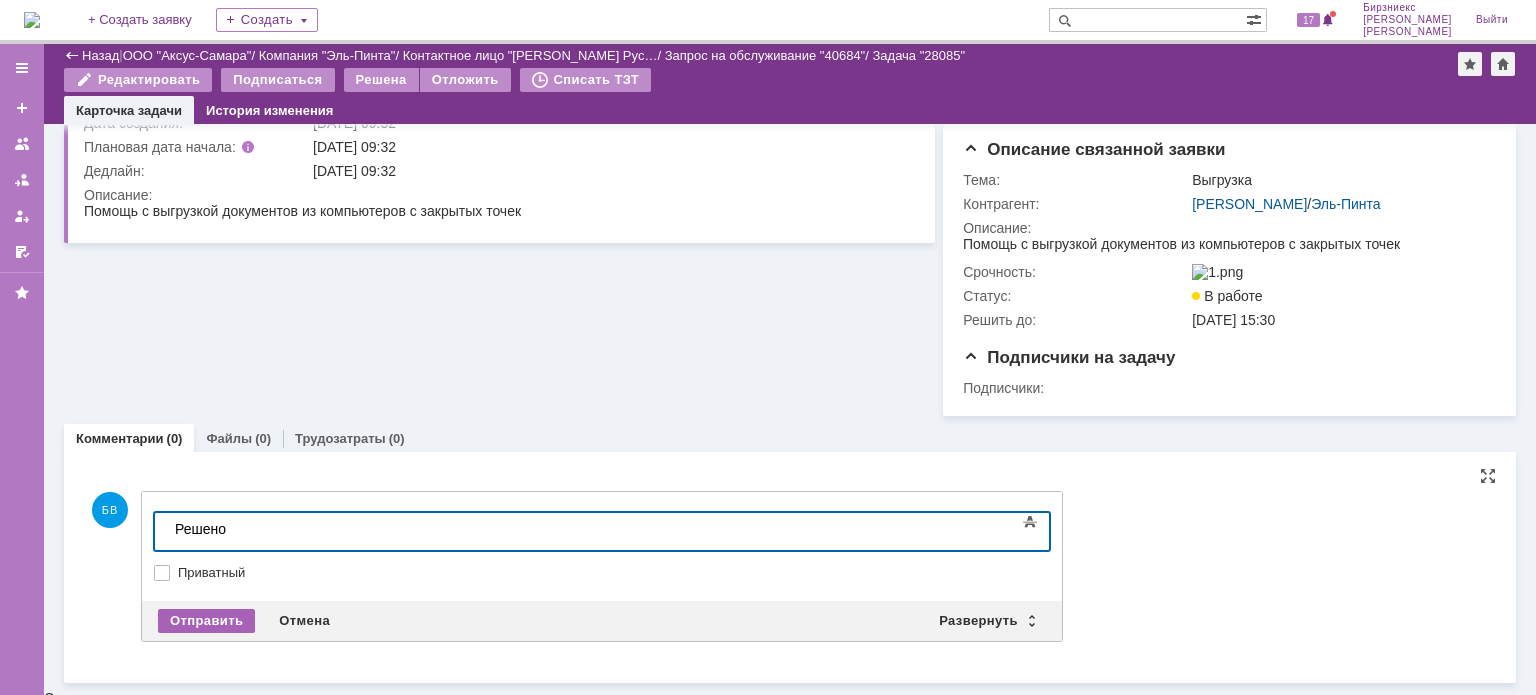 click on "Отправить" at bounding box center [206, 621] 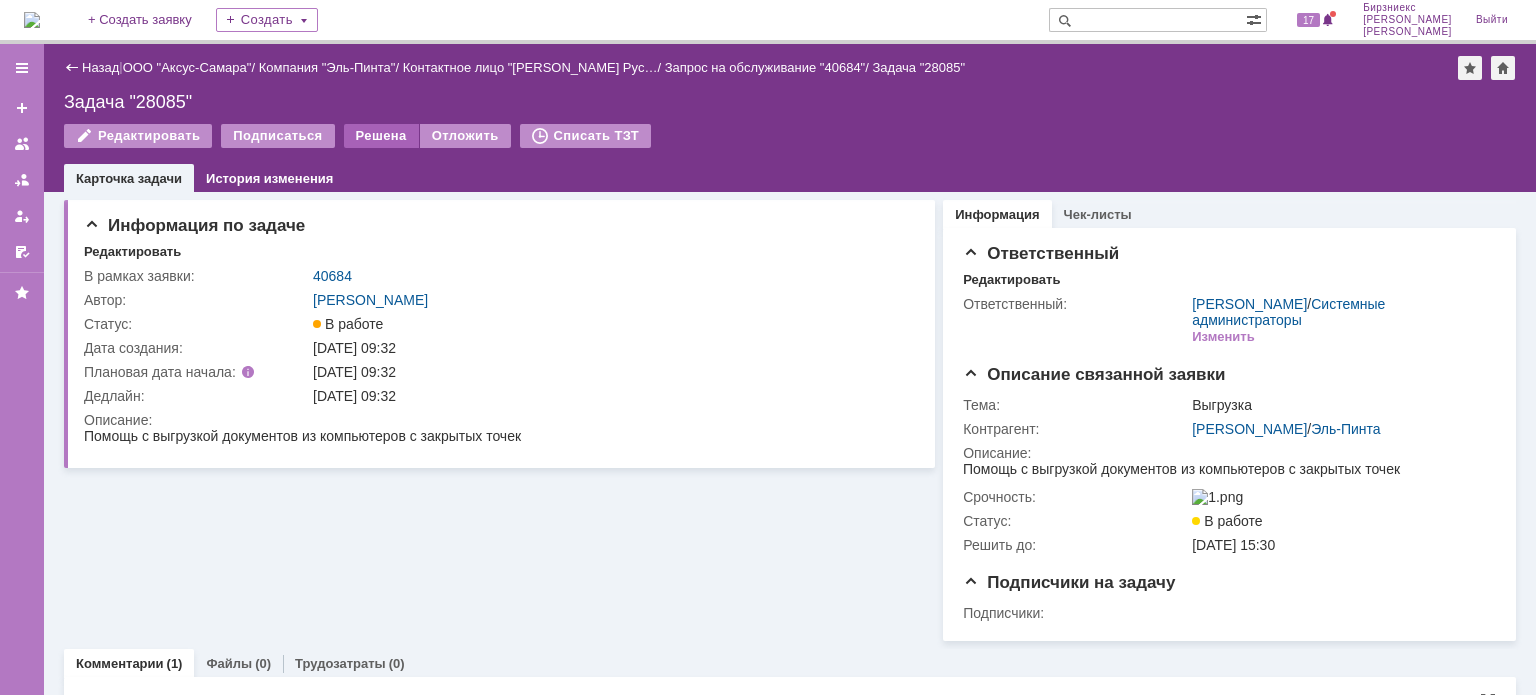 click on "Решена" at bounding box center (381, 136) 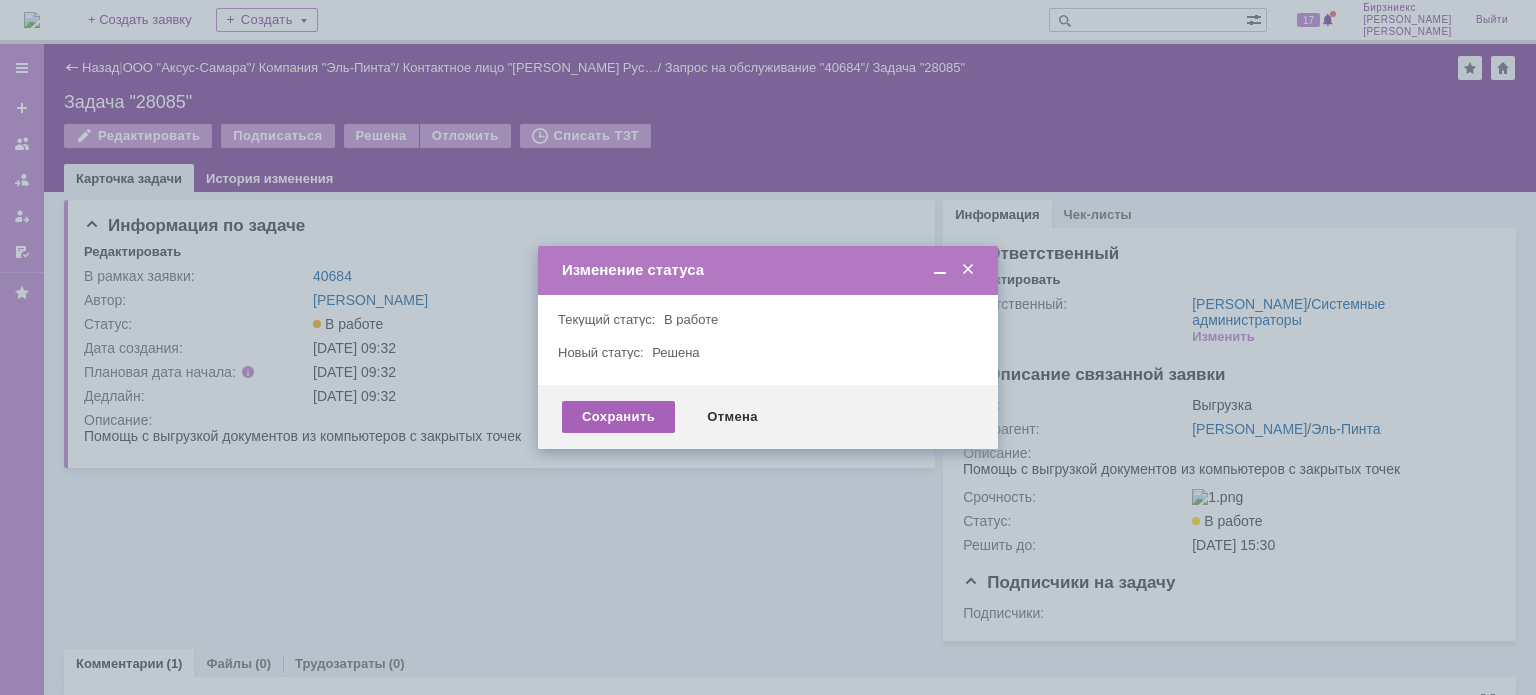 click on "Сохранить" at bounding box center [618, 417] 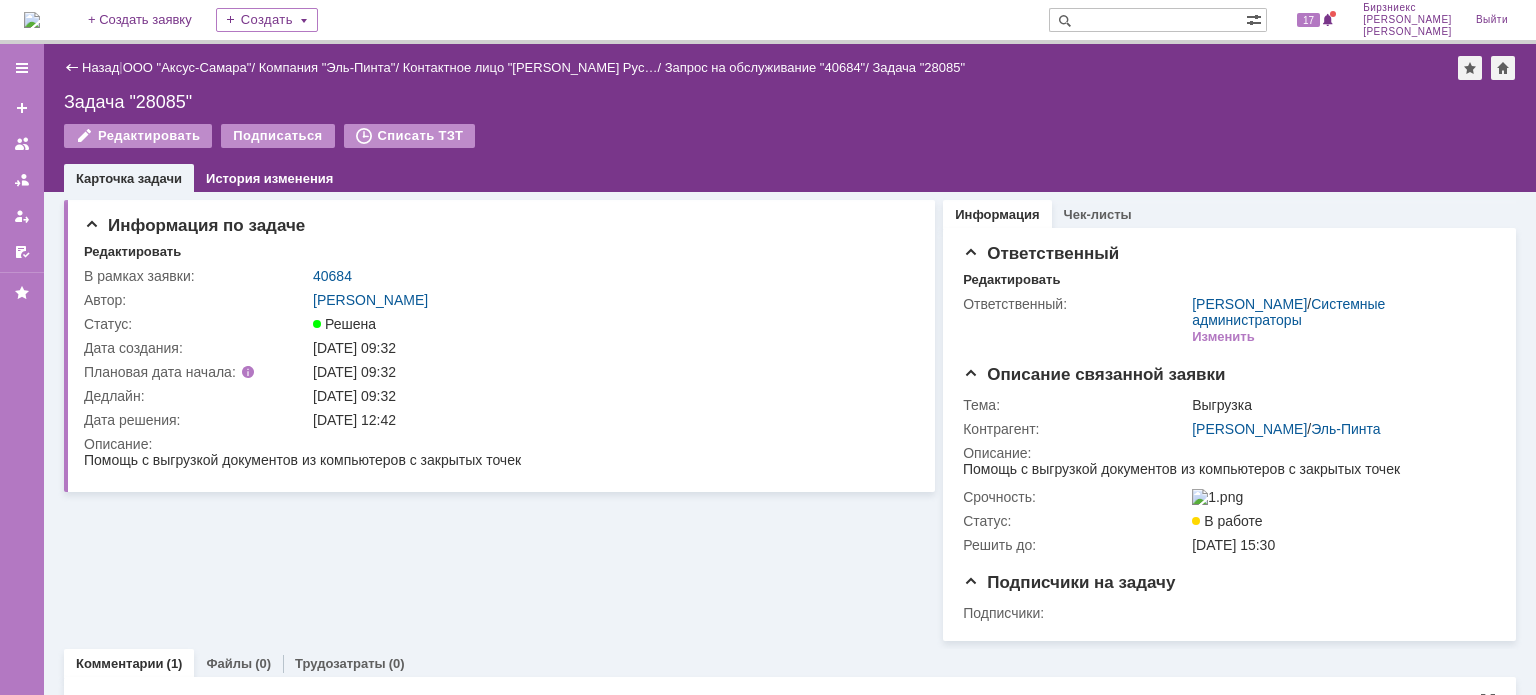 click on "Назад" at bounding box center (100, 67) 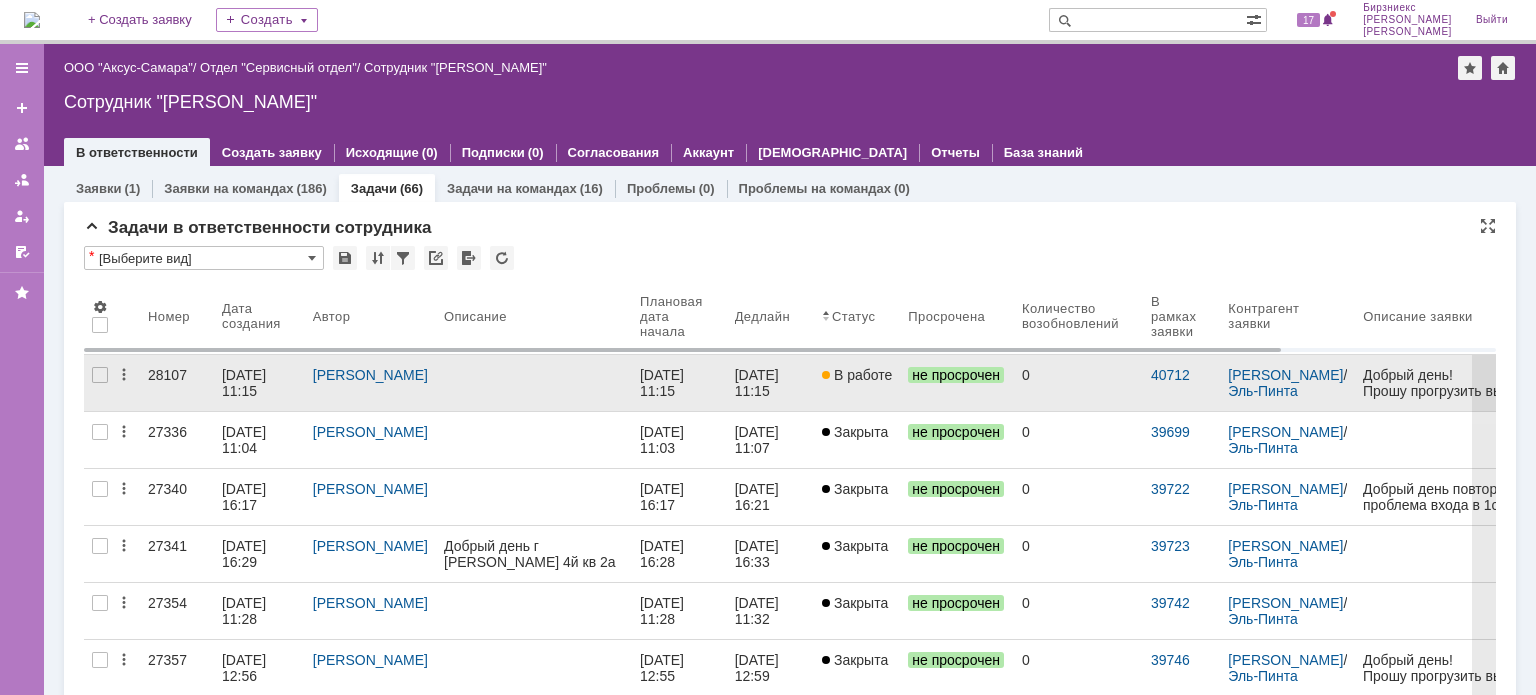 click on "[PERSON_NAME]" at bounding box center [370, 383] 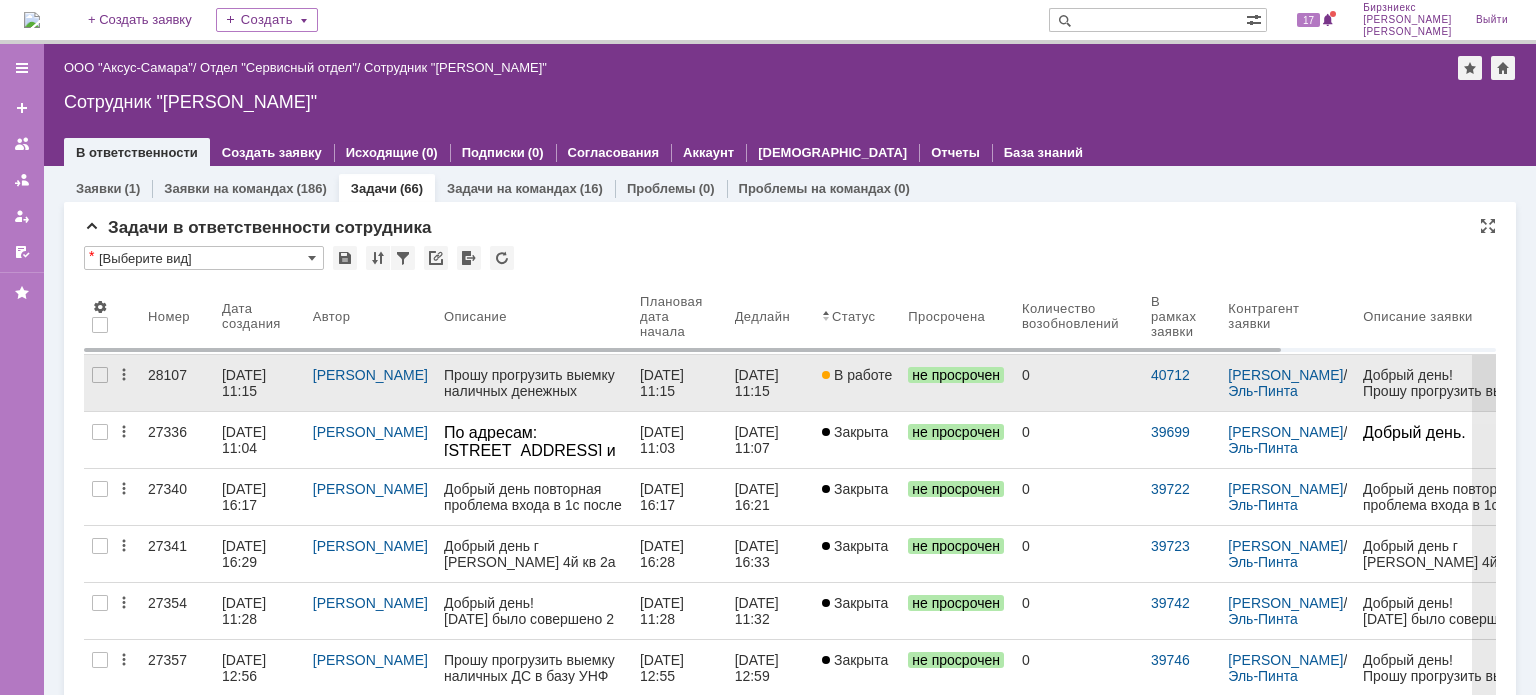 click on "[DATE] 11:15" at bounding box center (259, 383) 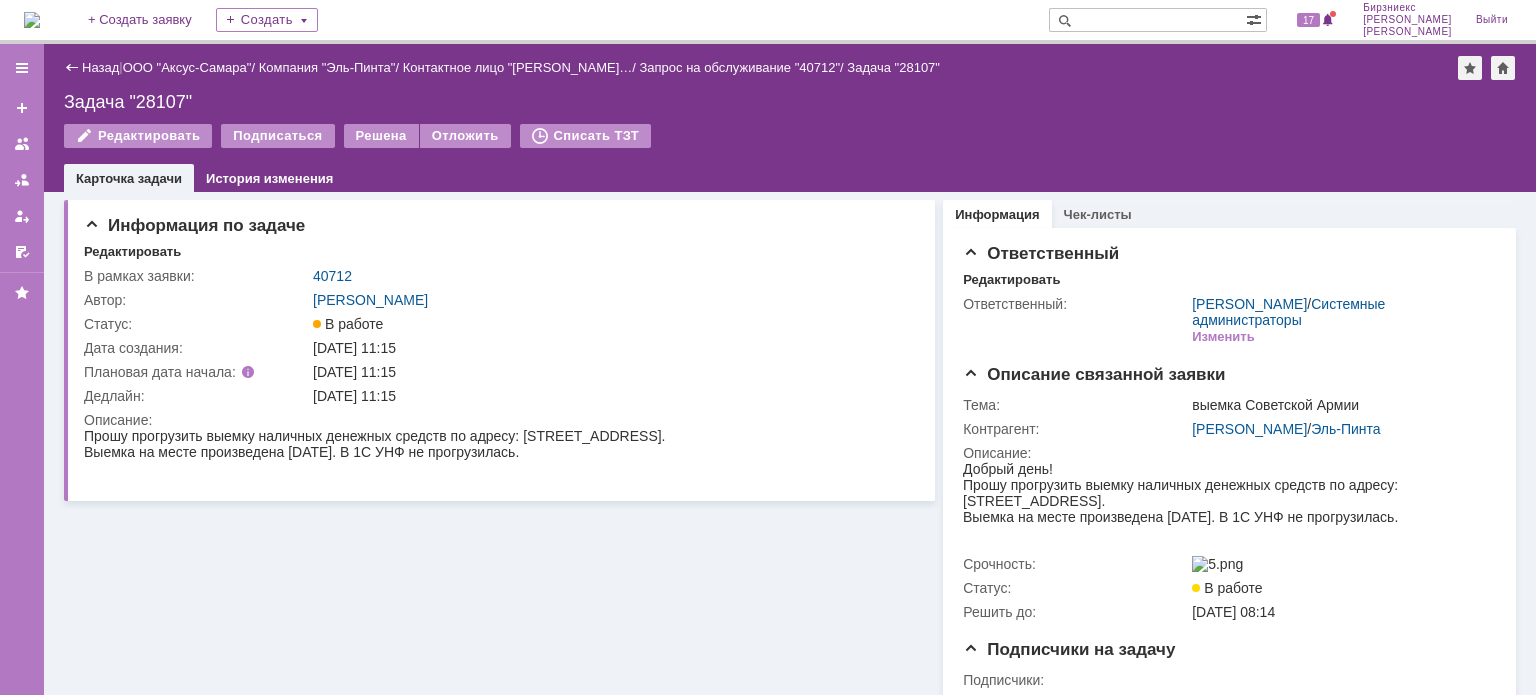 click on "Назад   |   ООО "Аксус-Самара"  /   Компания "Эль-Пинта"  /   Контактное лицо "[PERSON_NAME]…  /   Запрос на обслуживание "40712"  /   Задача "28107"" at bounding box center (790, 68) 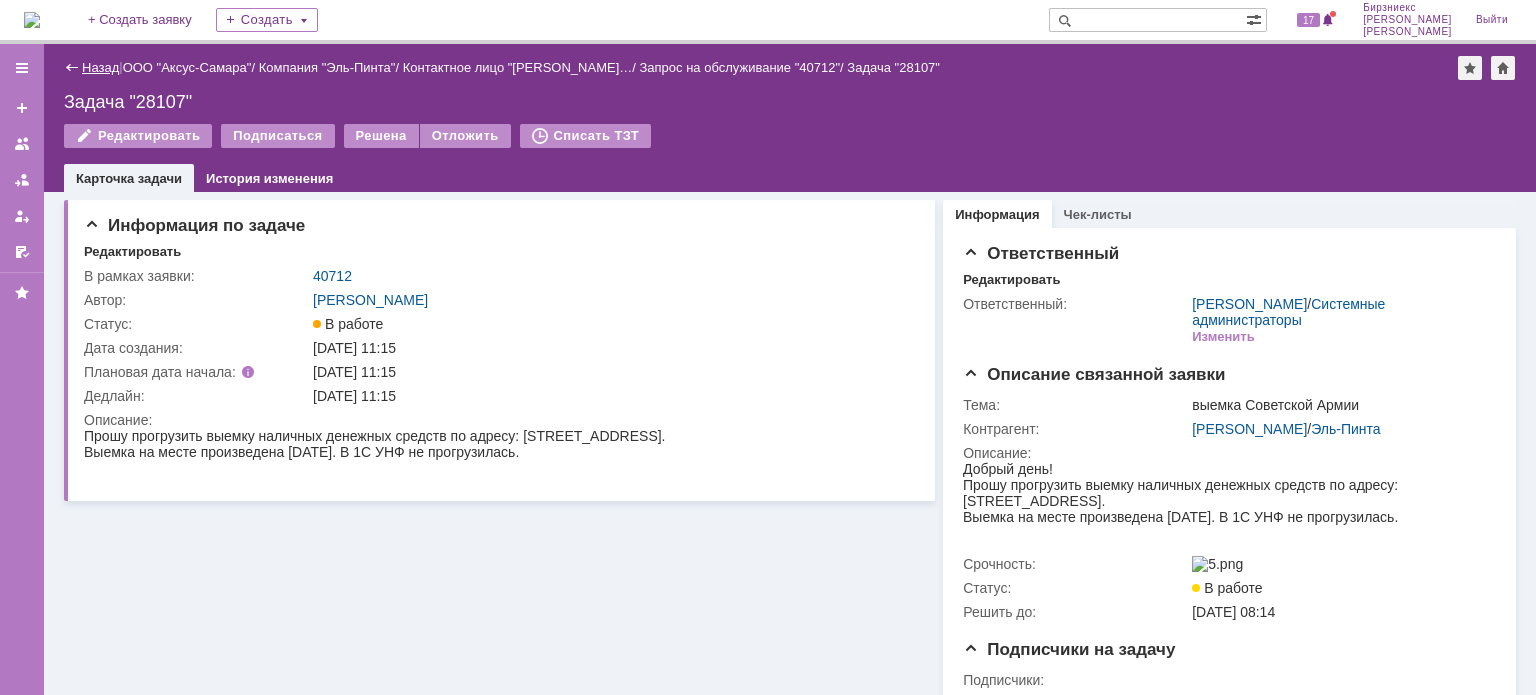 click on "Назад" at bounding box center [100, 67] 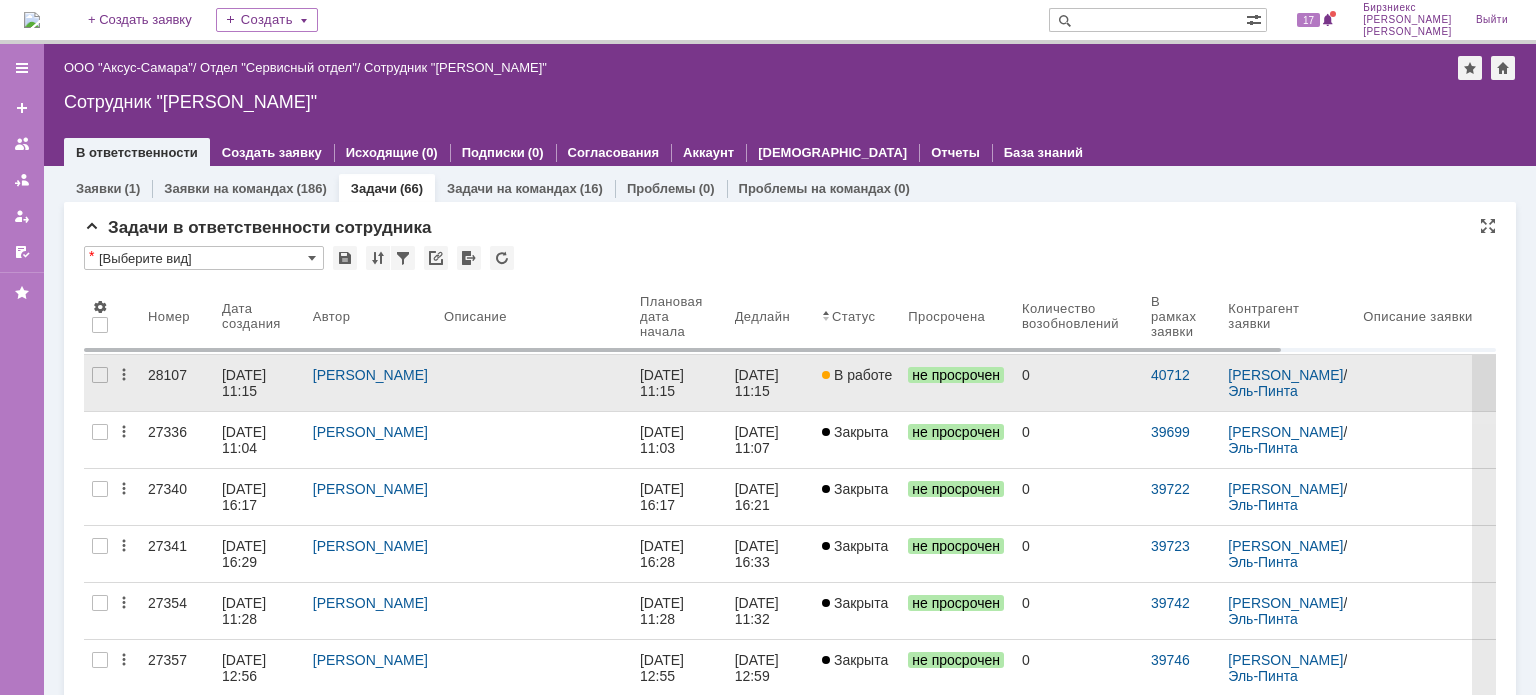 scroll, scrollTop: 0, scrollLeft: 0, axis: both 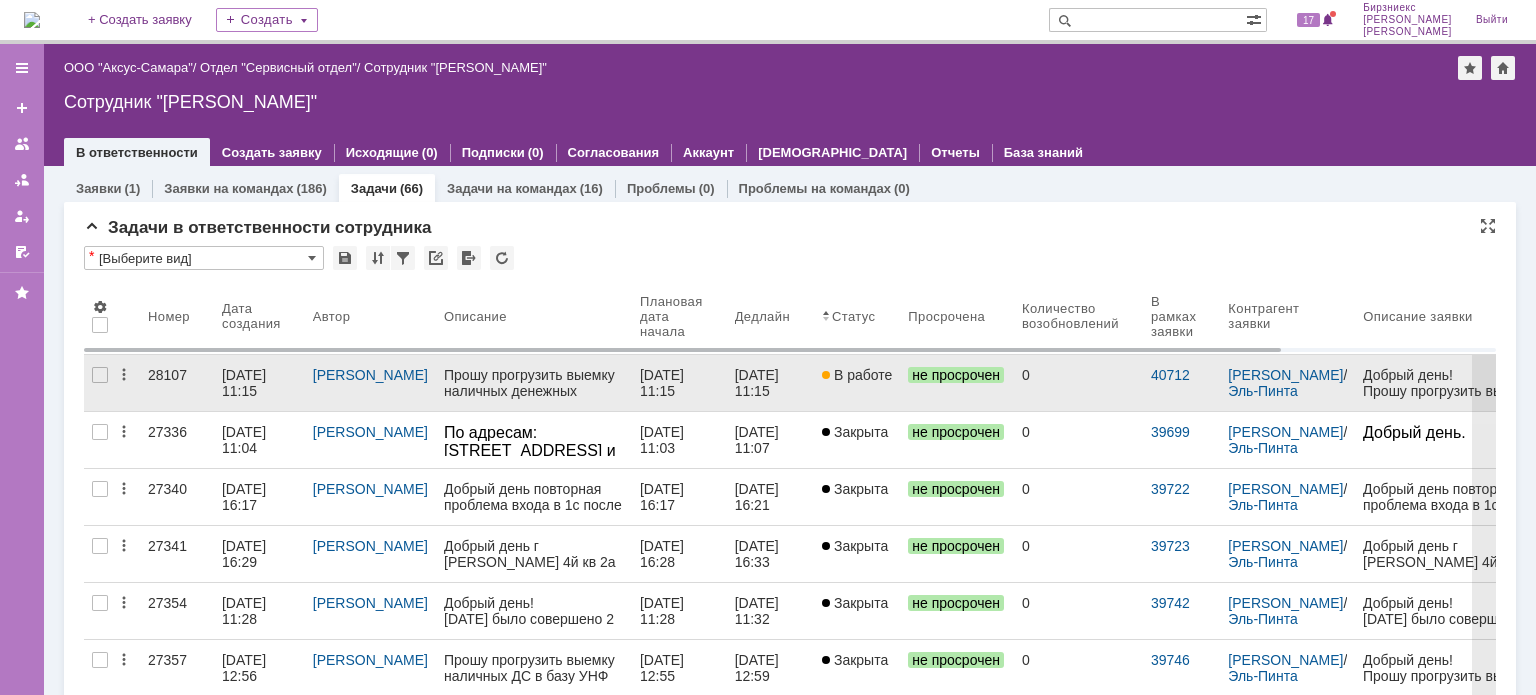 click on "[DATE] 11:15" at bounding box center [259, 383] 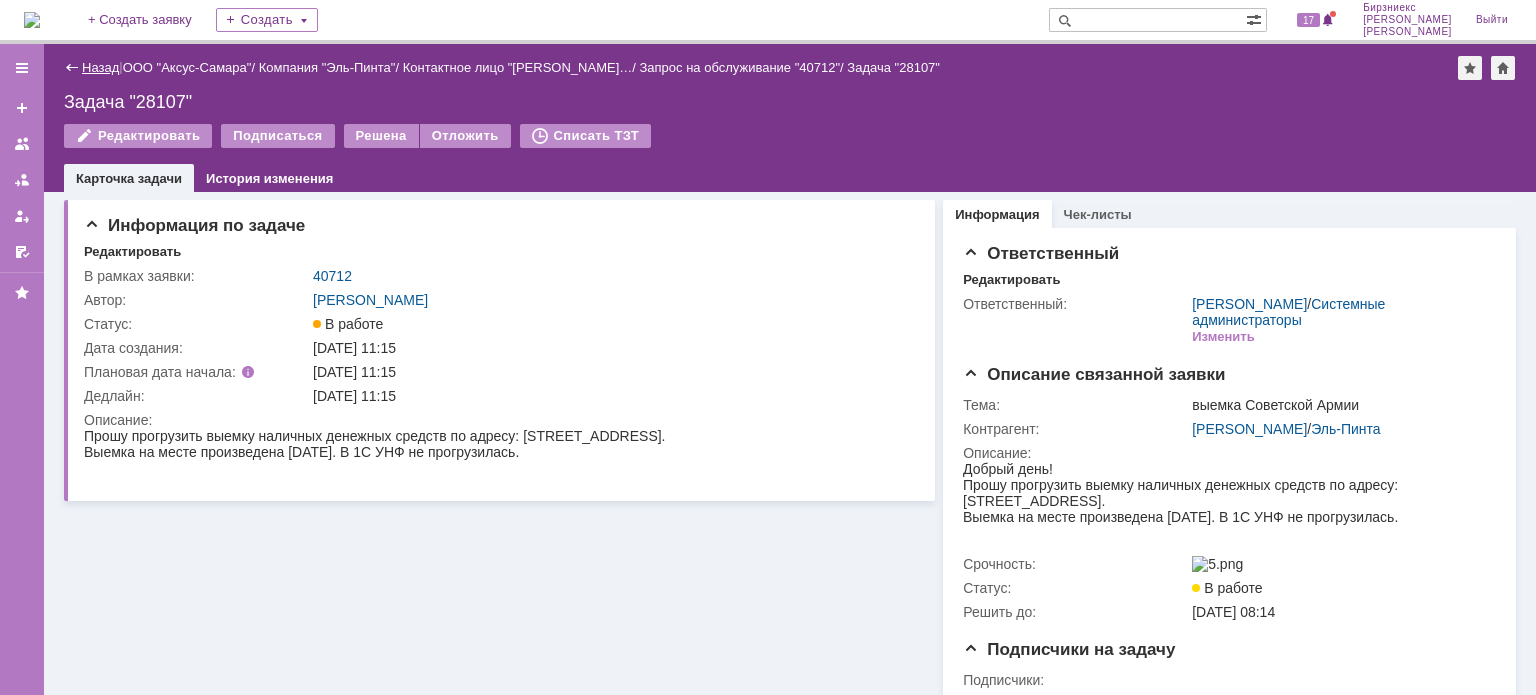 click on "Назад" at bounding box center [100, 67] 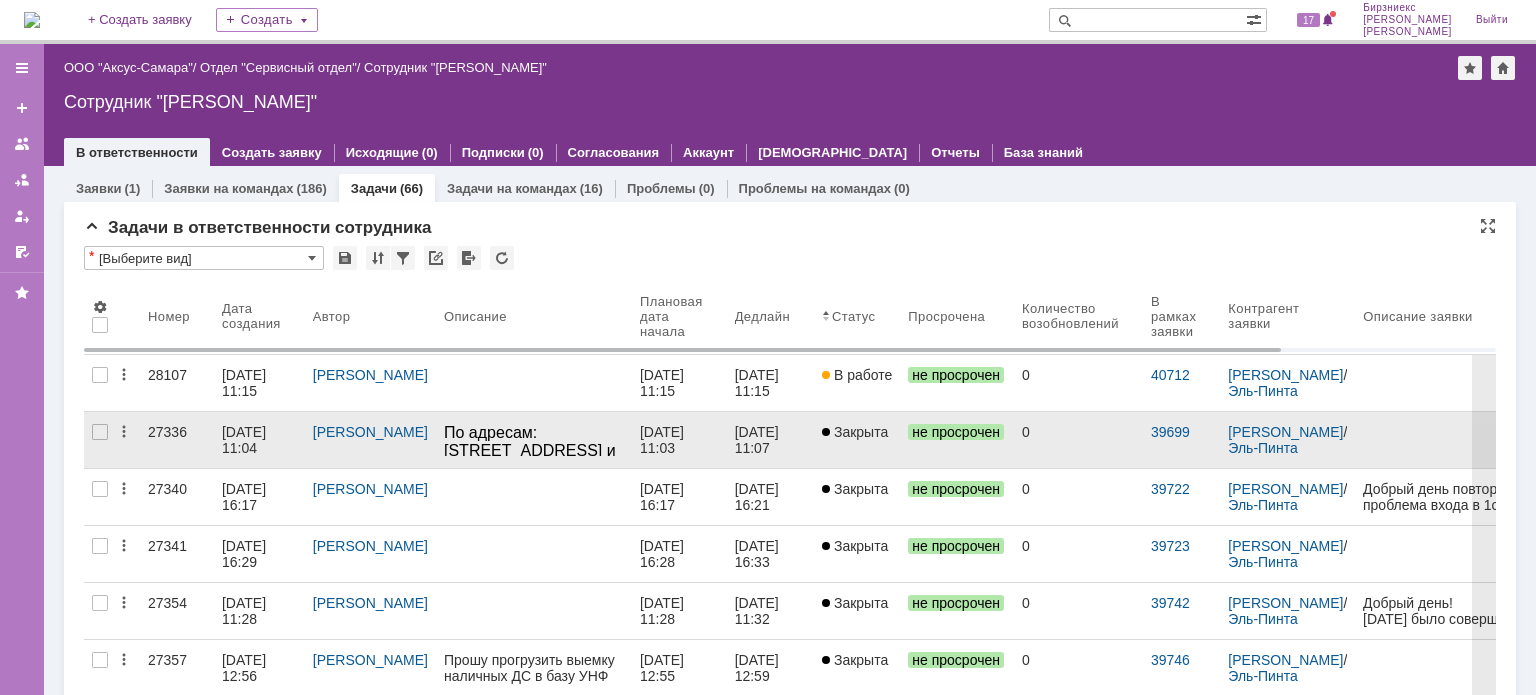 click on "[DATE] 11:04" at bounding box center [246, 440] 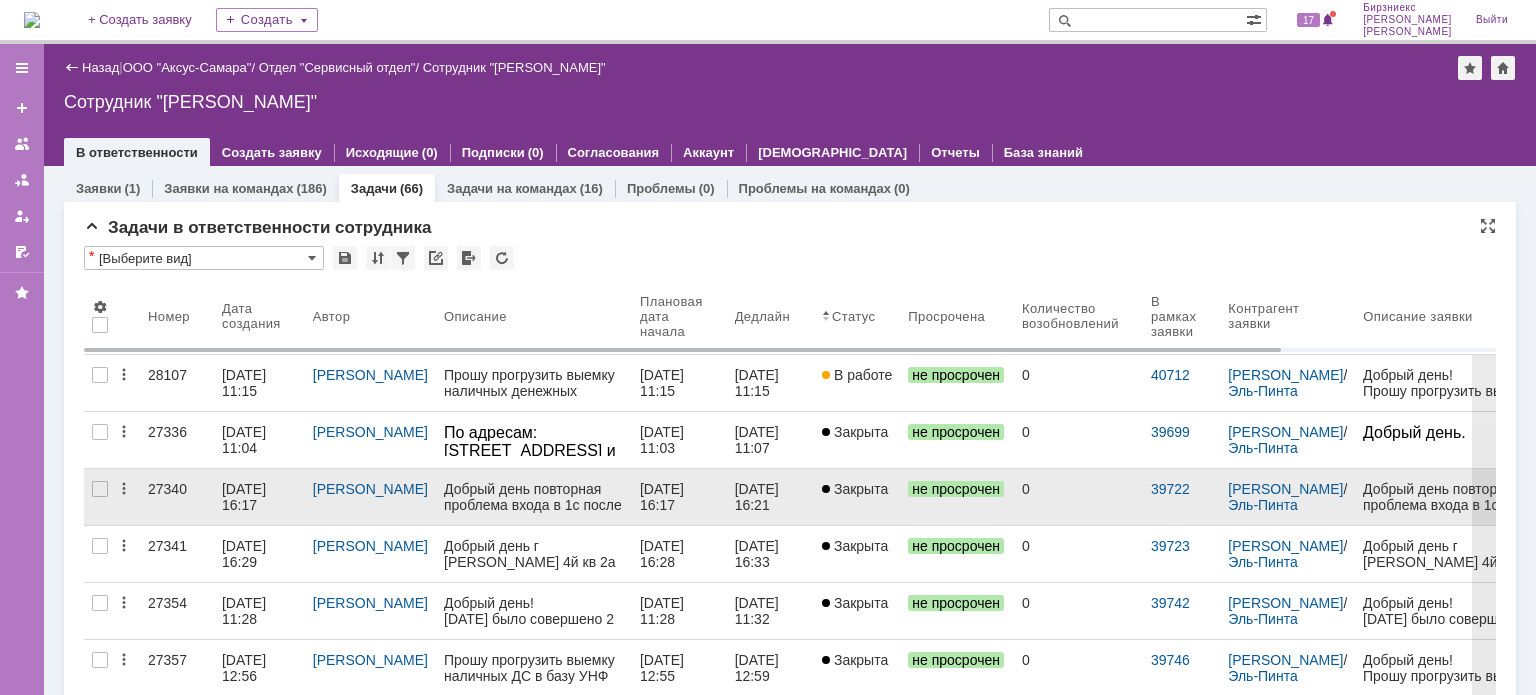 click on "27340" at bounding box center [177, 497] 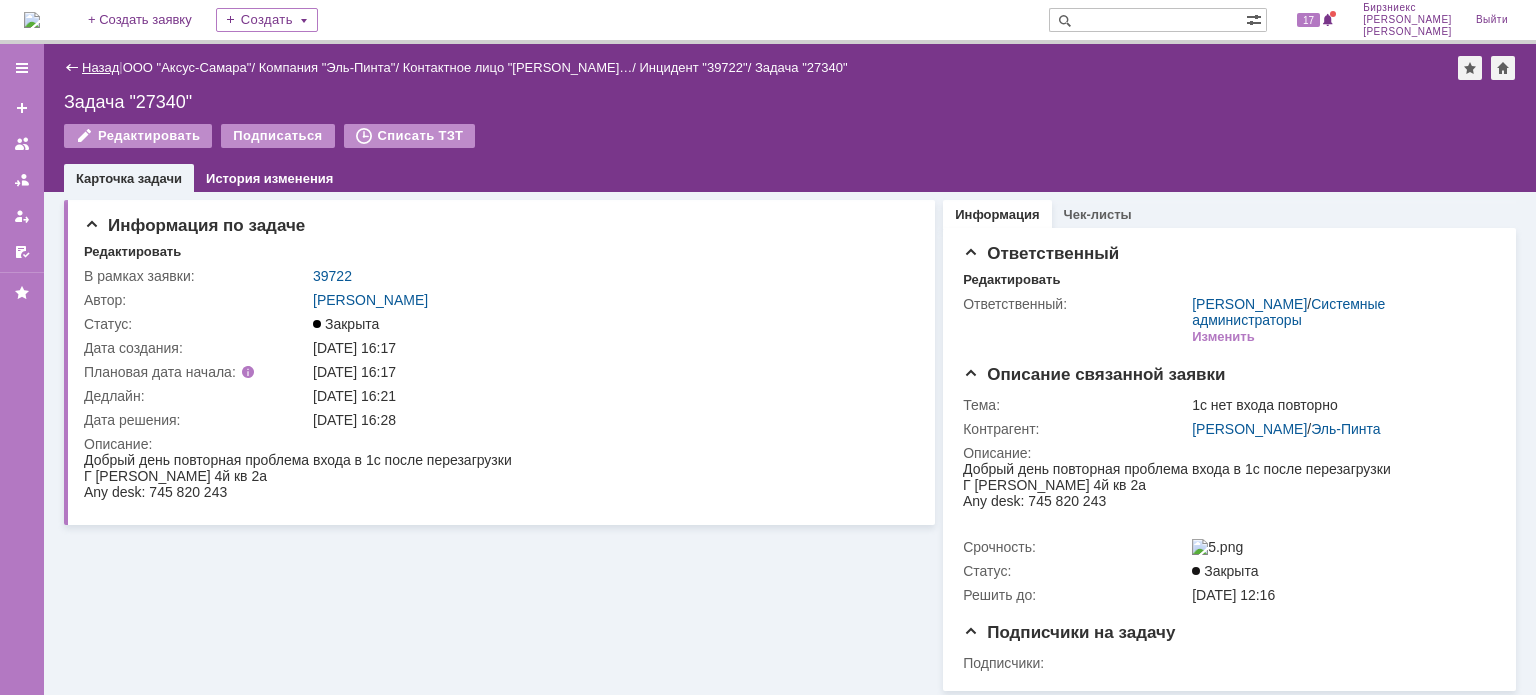 click on "Назад" at bounding box center (100, 67) 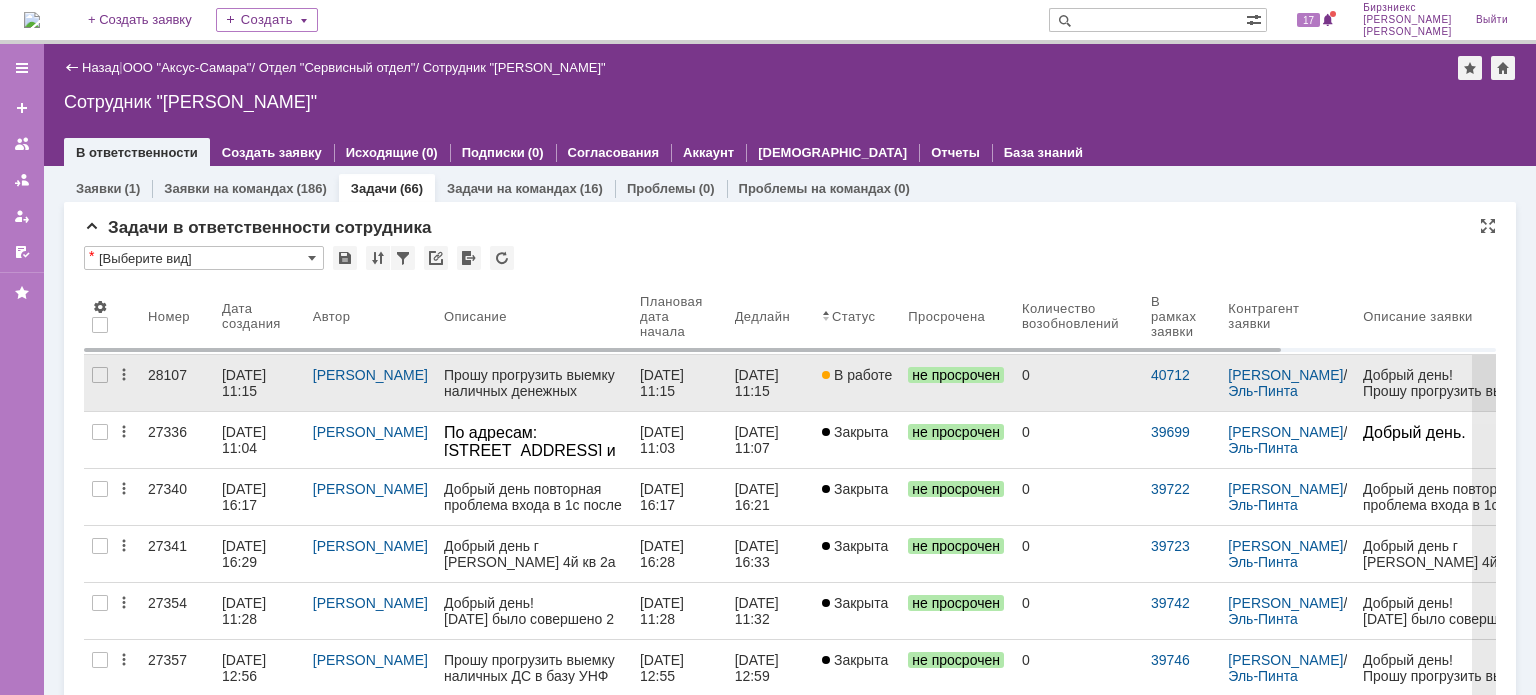 click on "[DATE] 11:15" at bounding box center (246, 383) 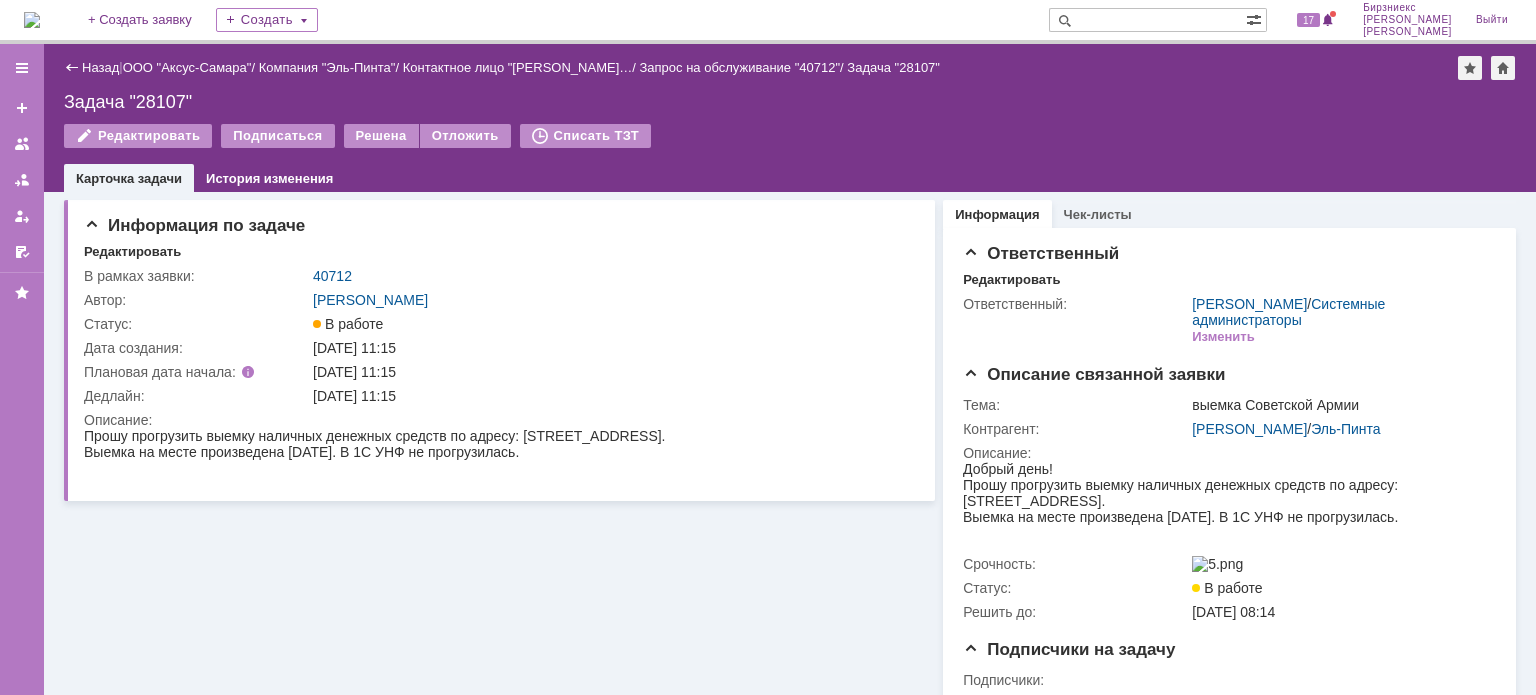 scroll, scrollTop: 0, scrollLeft: 0, axis: both 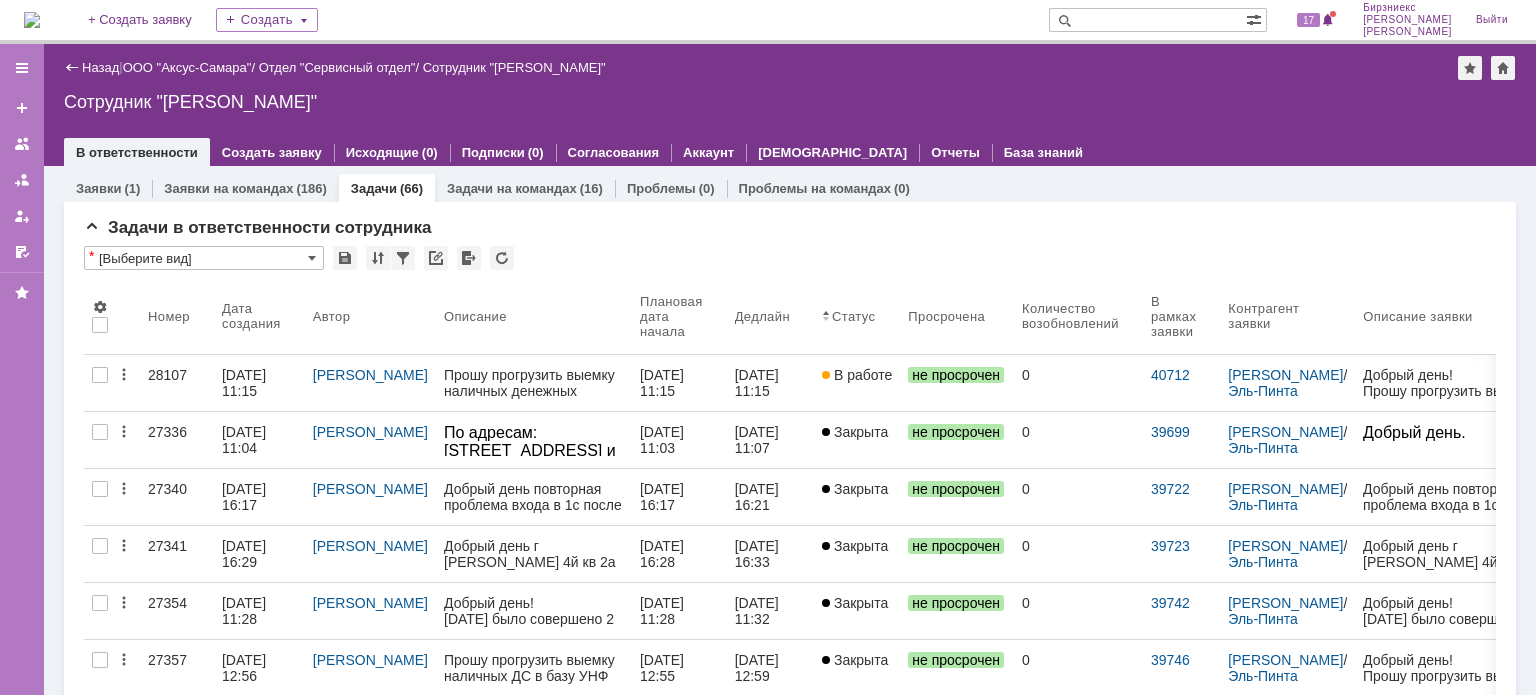 click on "(66)" at bounding box center (411, 188) 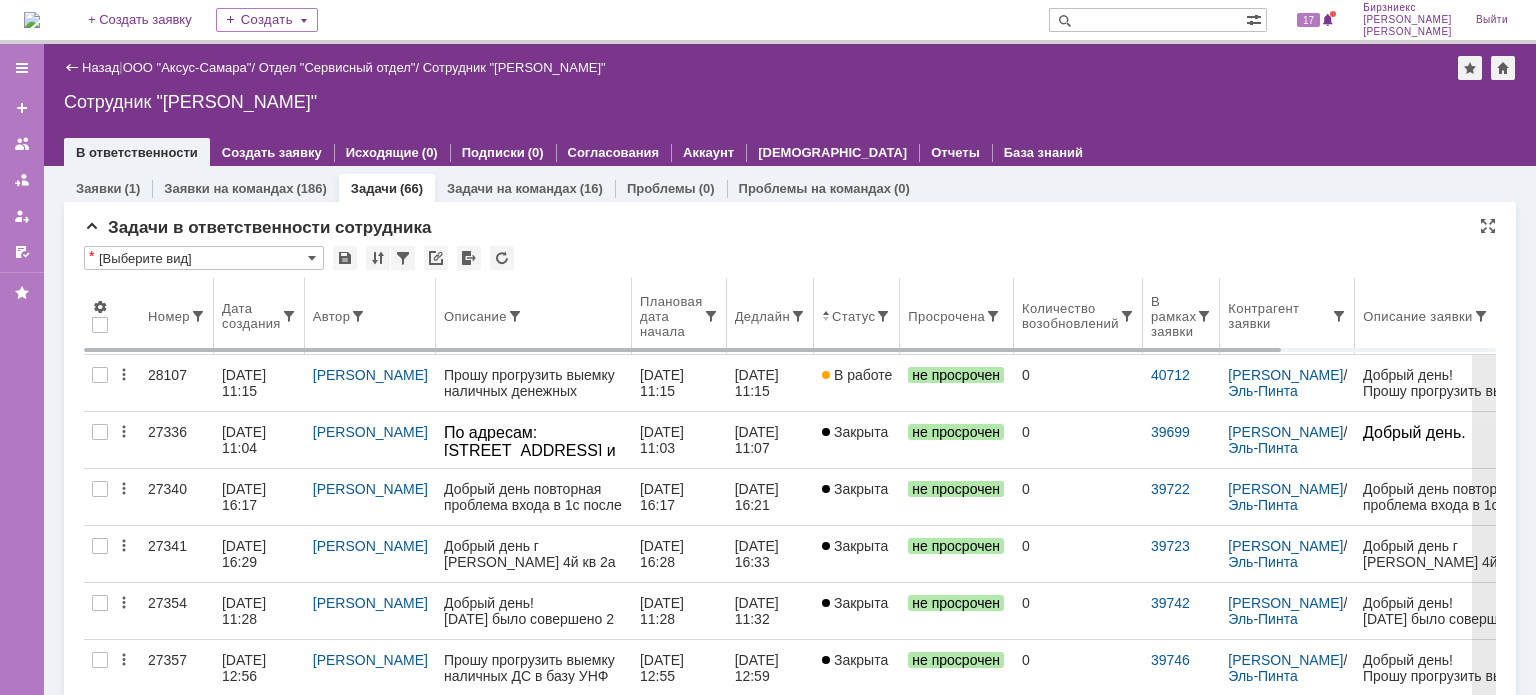 click on "Дата создания" at bounding box center (251, 316) 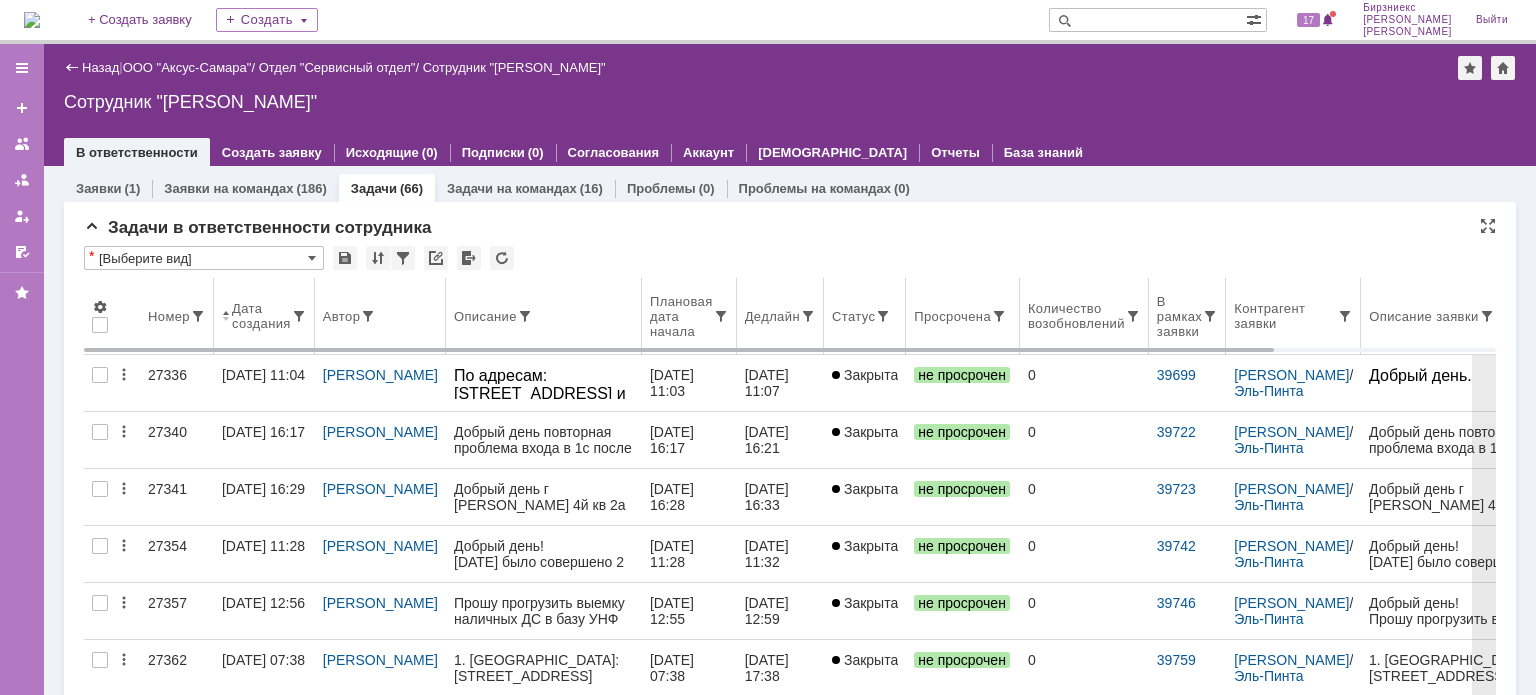 click on "Статус" at bounding box center (853, 316) 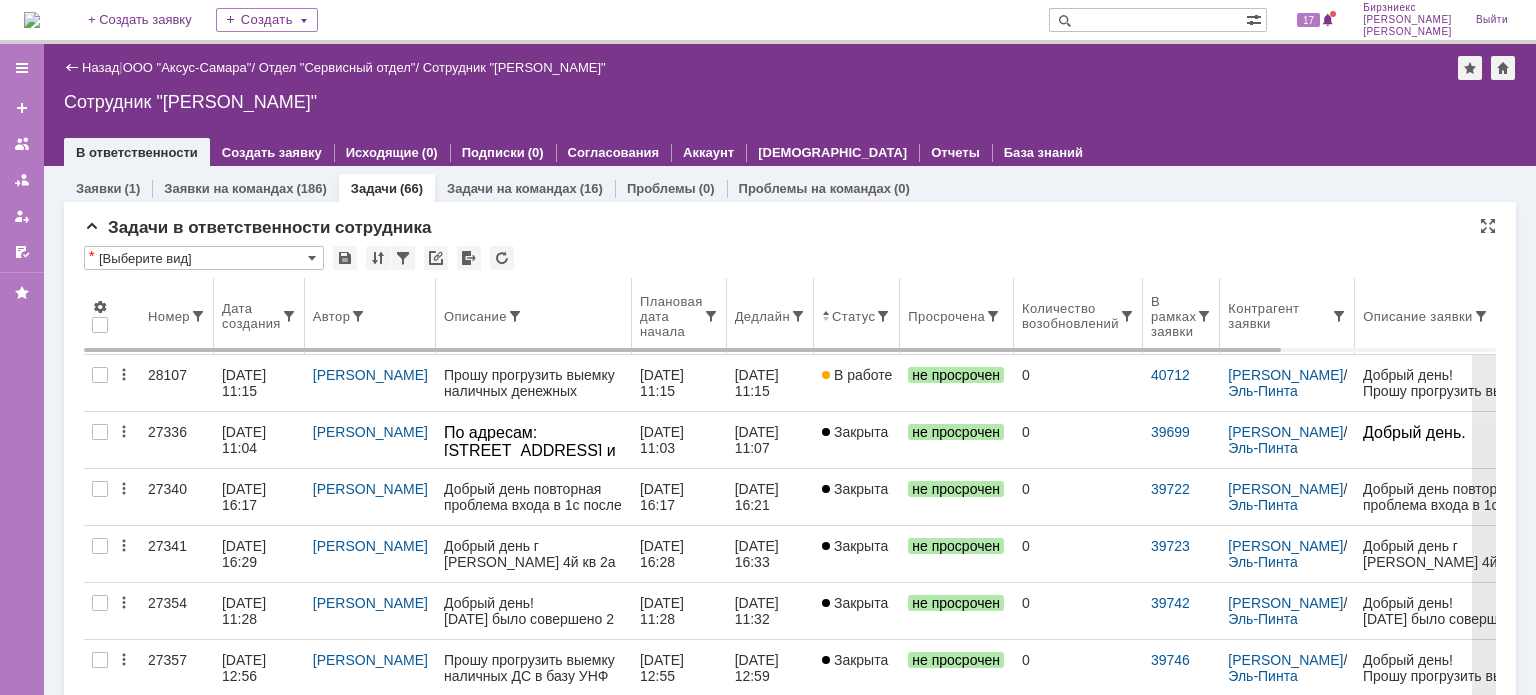 click on "В рамках заявки" at bounding box center (1173, 316) 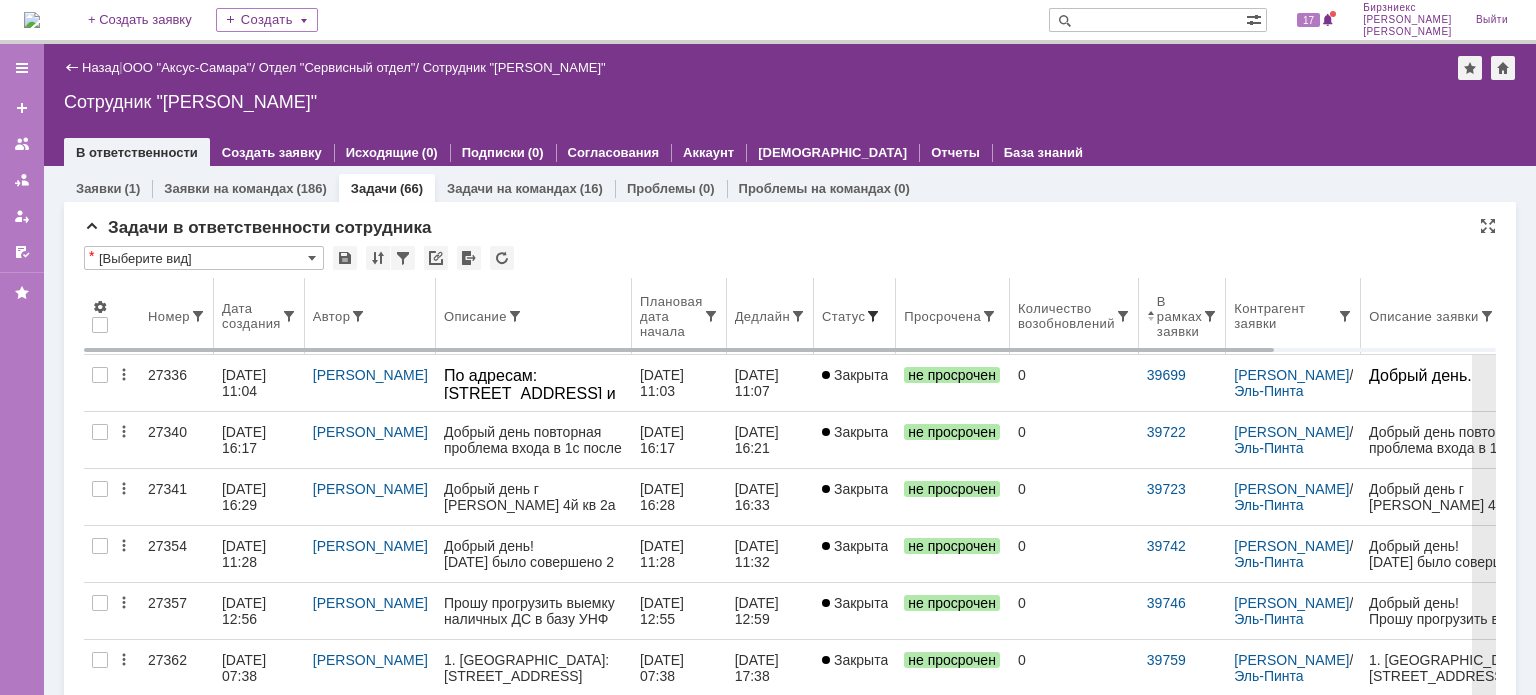 click at bounding box center [873, 316] 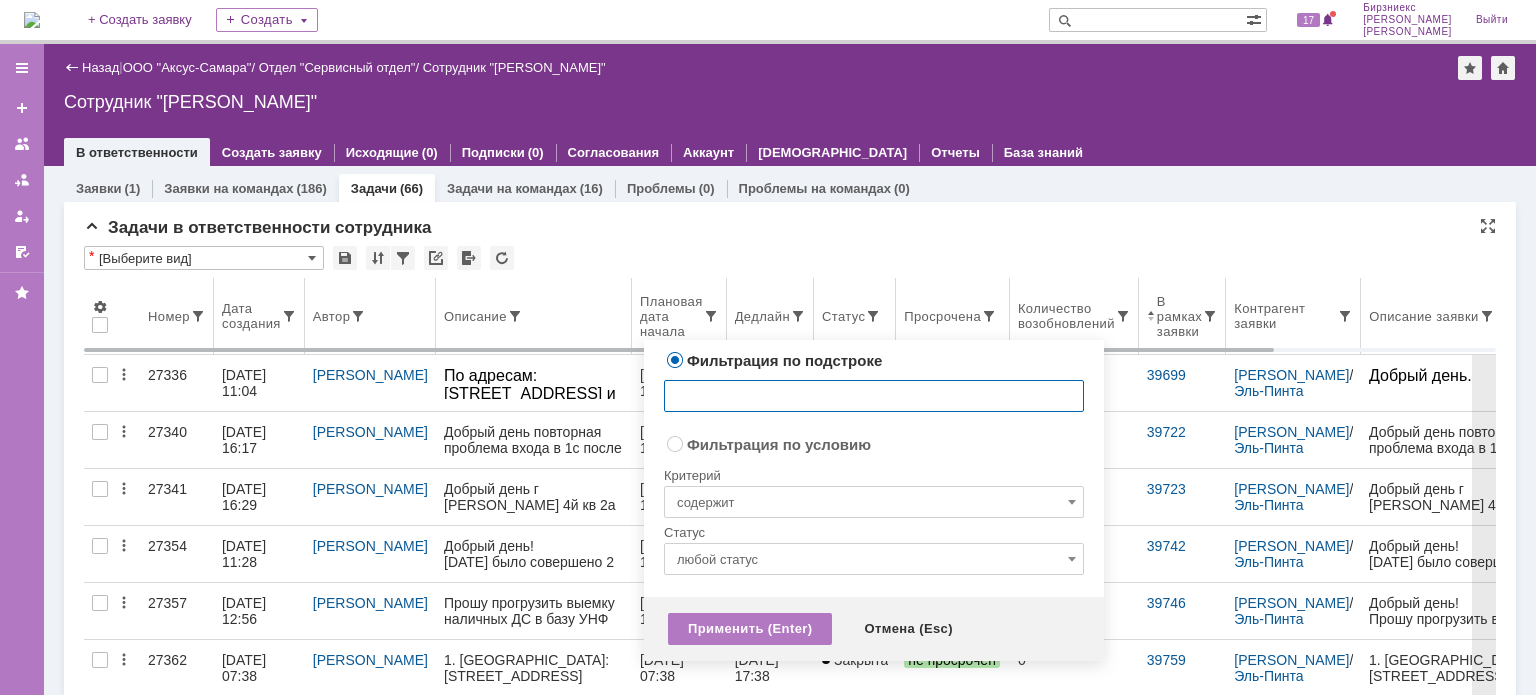 click on "Статус" at bounding box center [843, 316] 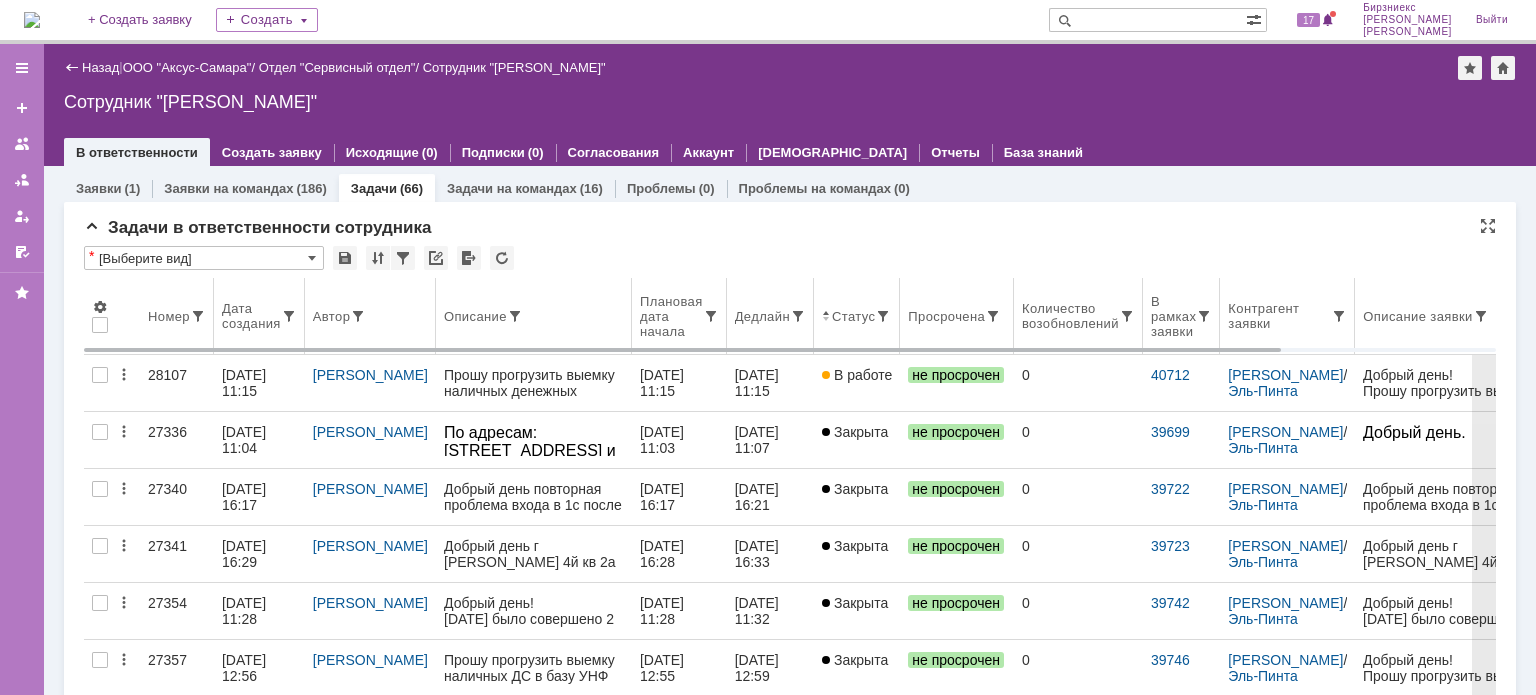 click on "Плановая дата начала" at bounding box center [671, 316] 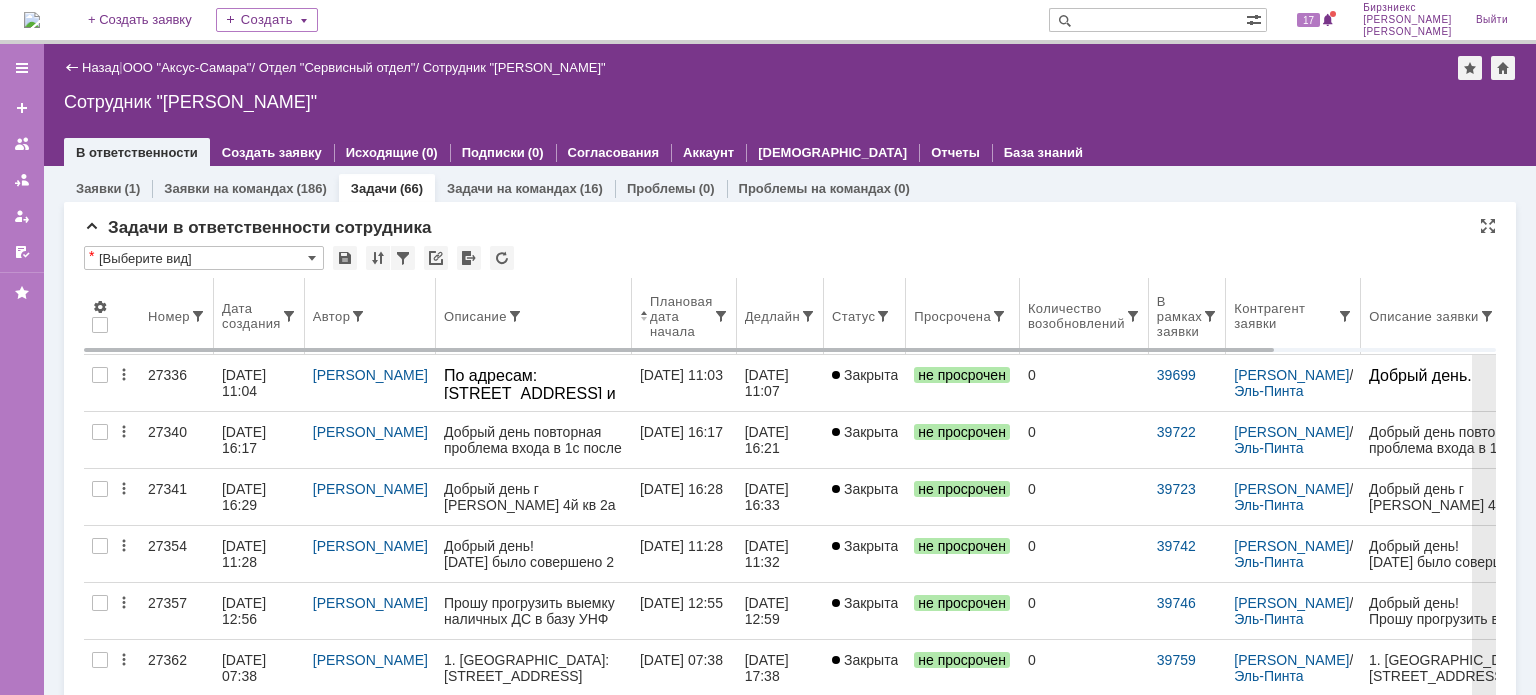 click on "Статус" at bounding box center (853, 316) 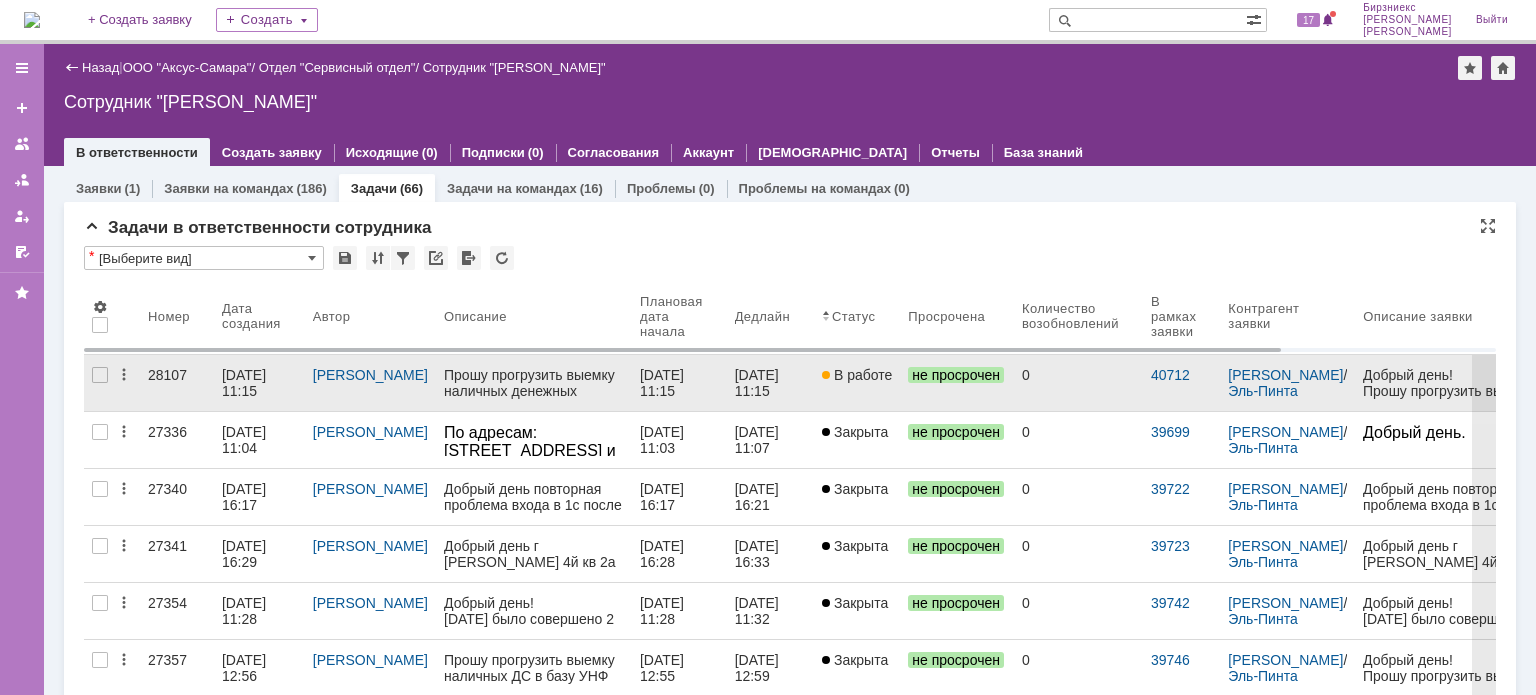 click on "28107" at bounding box center (177, 383) 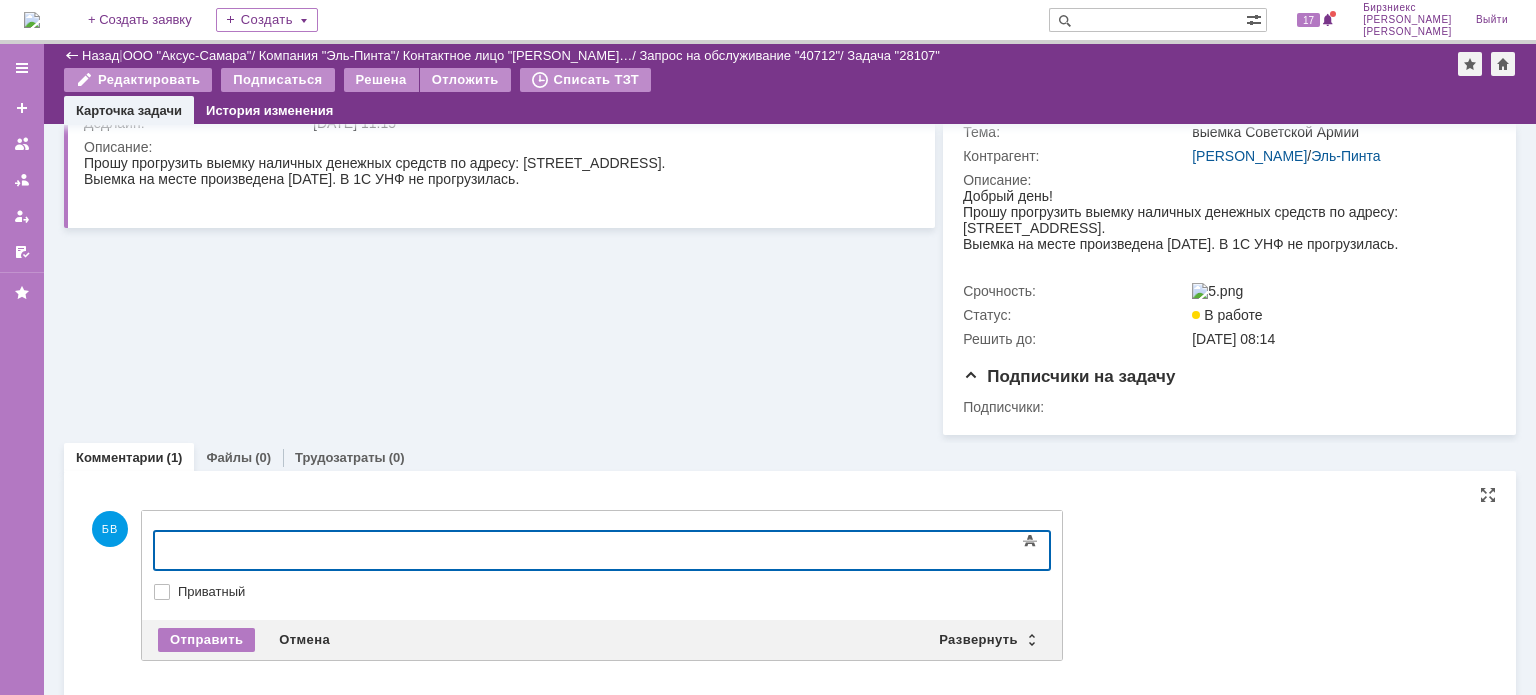 type 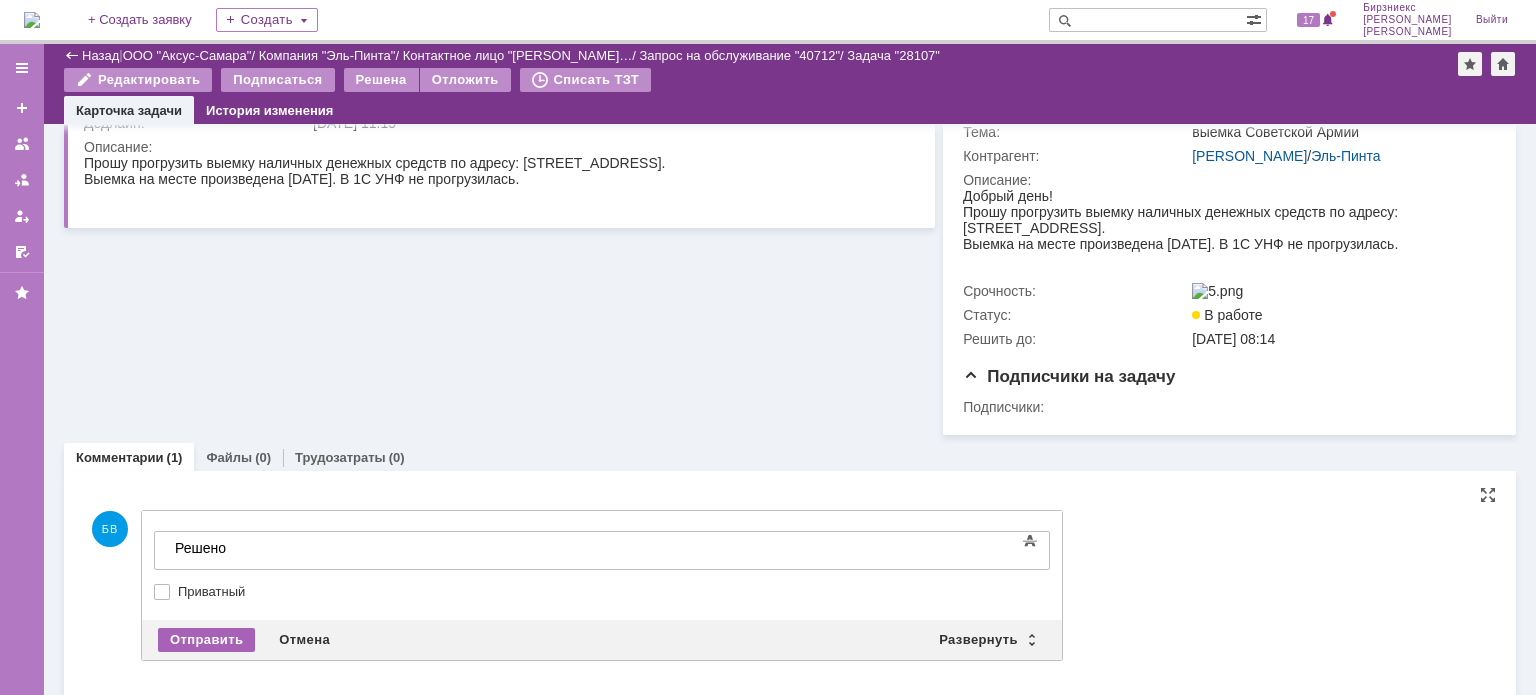 click on "Отправить" at bounding box center [206, 640] 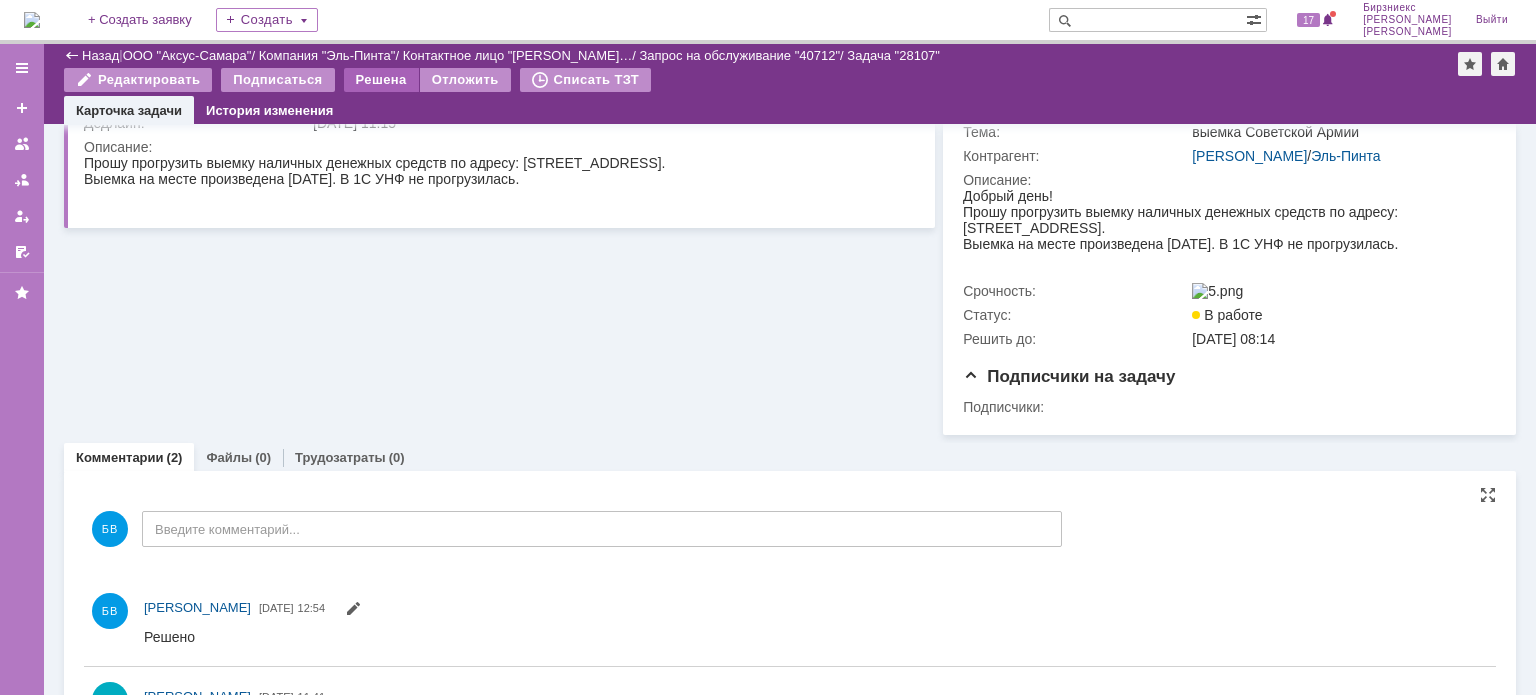 click on "Решена" at bounding box center [381, 80] 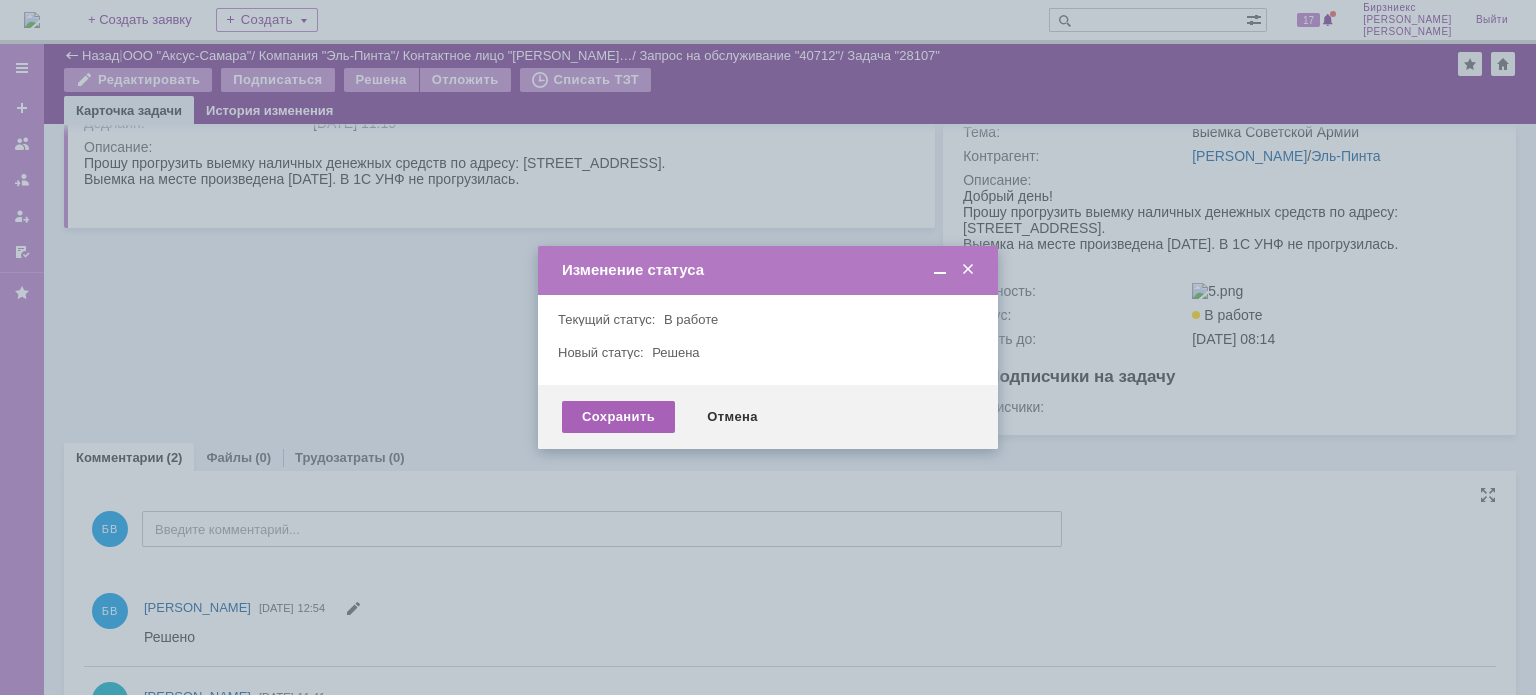 click on "Сохранить" at bounding box center [618, 417] 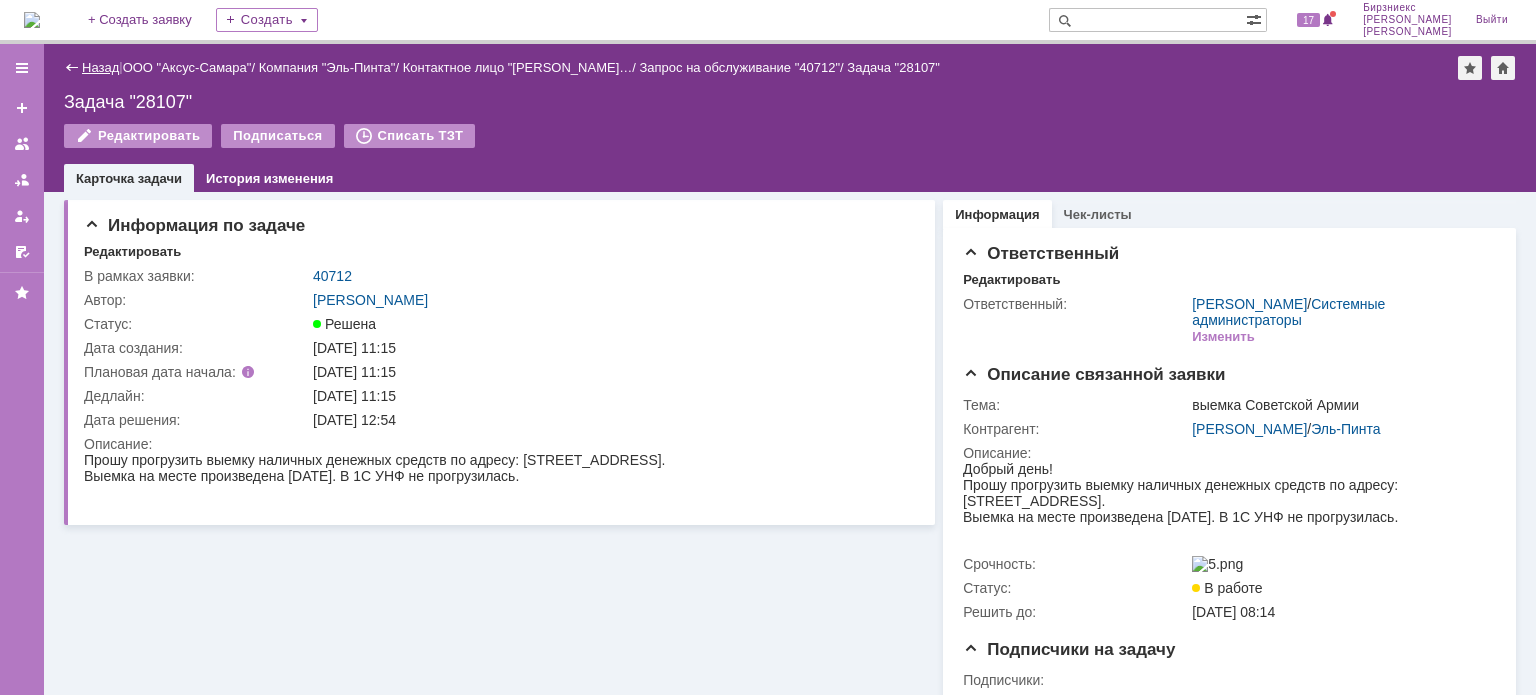 click on "Назад" at bounding box center [100, 67] 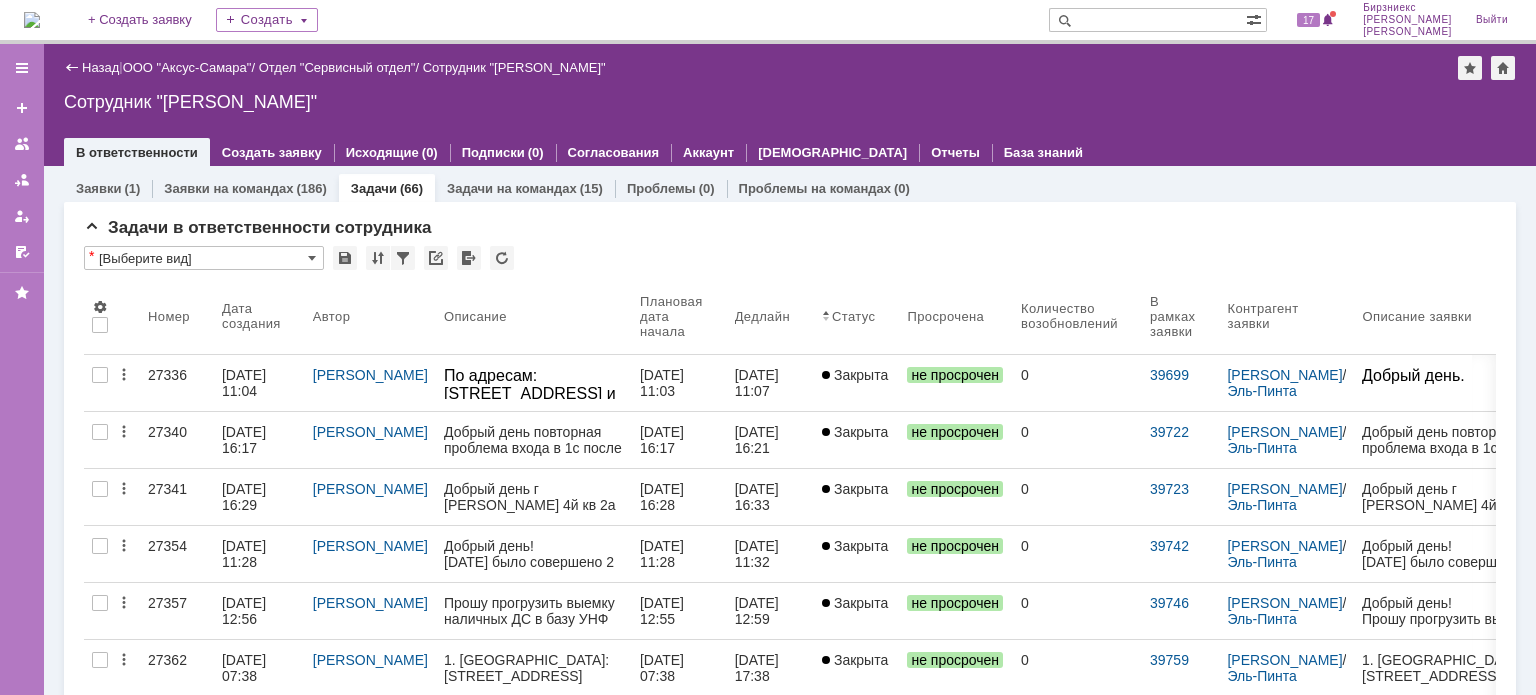 click on "Задачи" at bounding box center (374, 188) 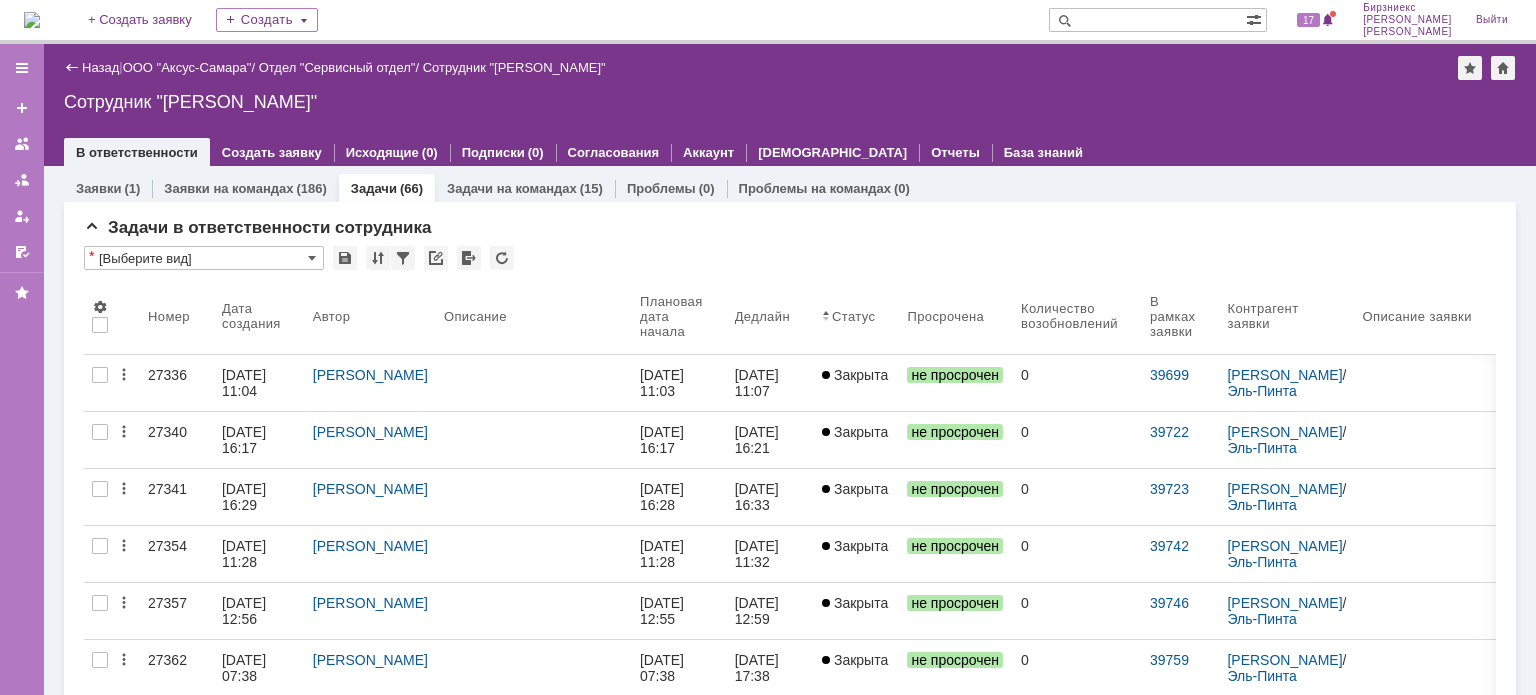 scroll, scrollTop: 0, scrollLeft: 0, axis: both 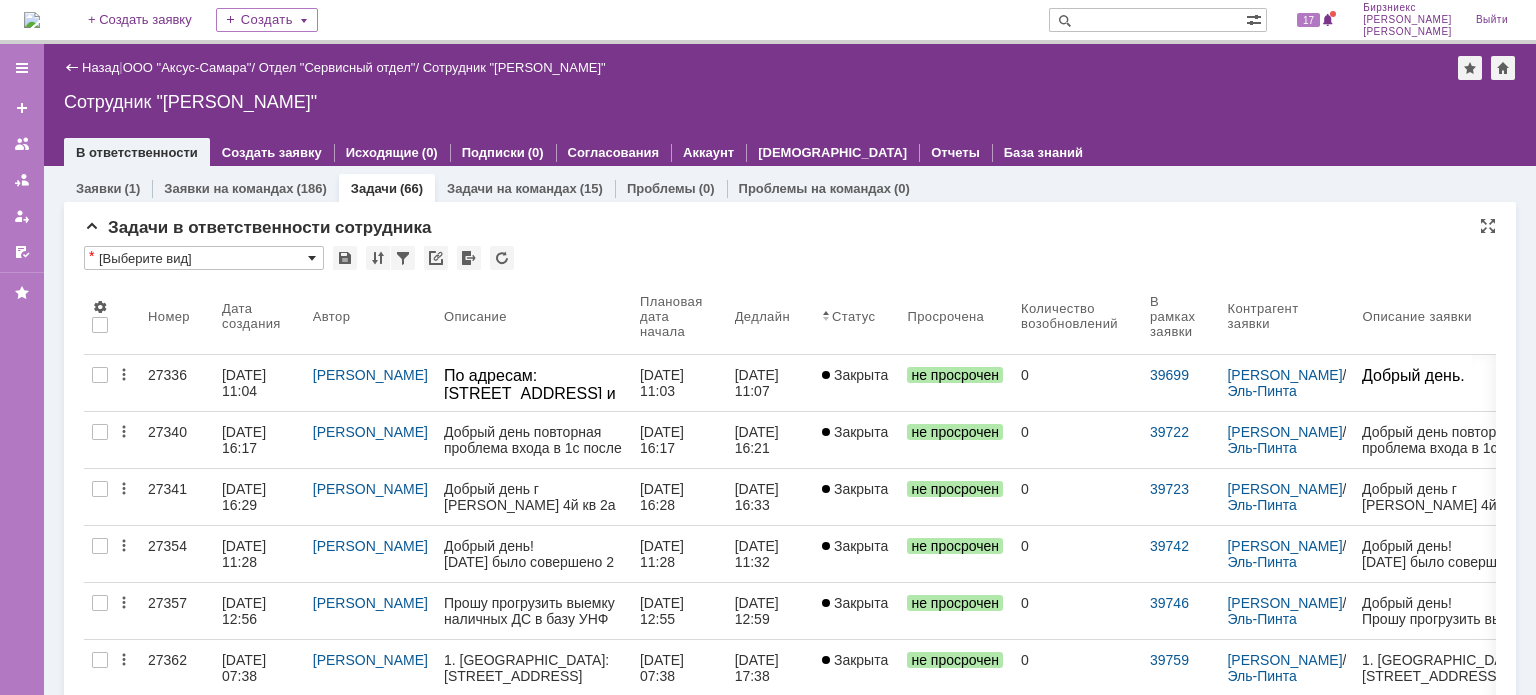 click at bounding box center (312, 258) 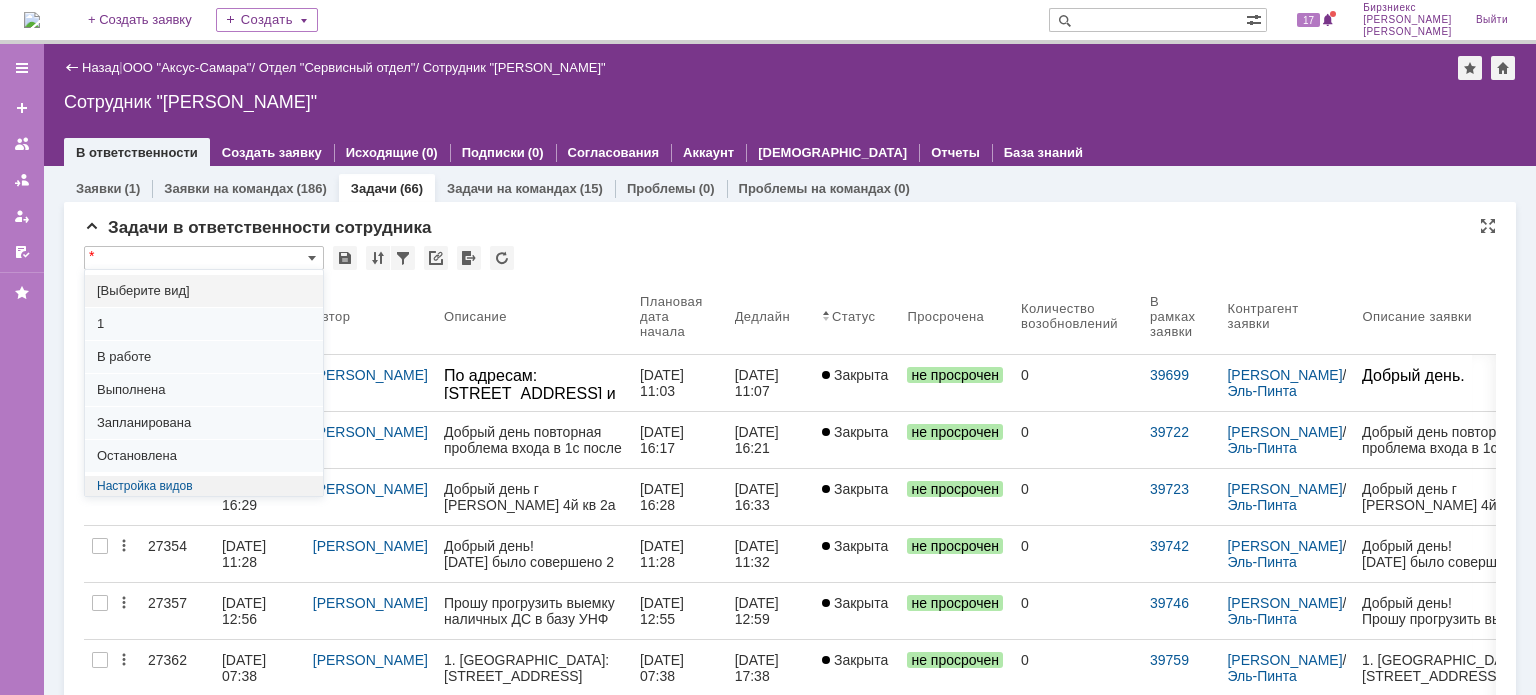 click on "Задачи в ответственности сотрудника" at bounding box center (790, 228) 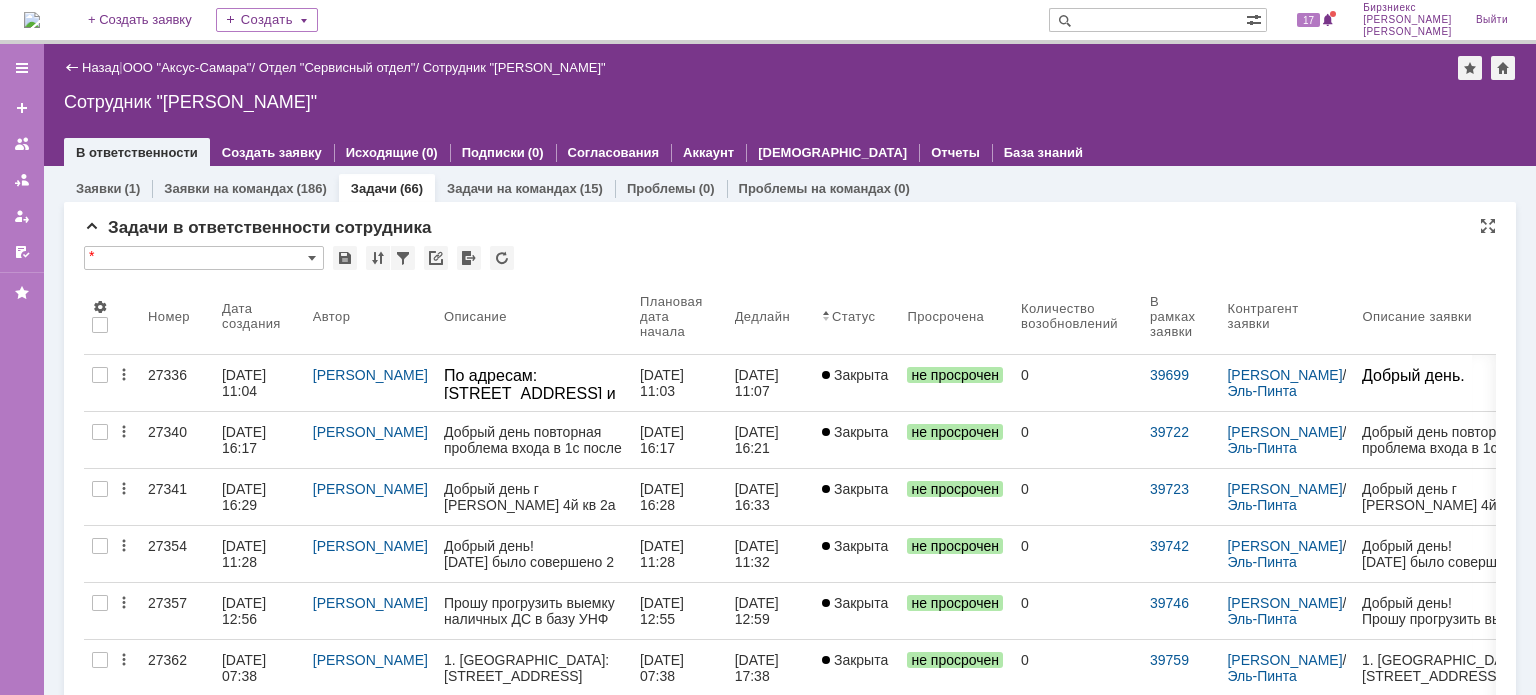 type on "[Выберите вид]" 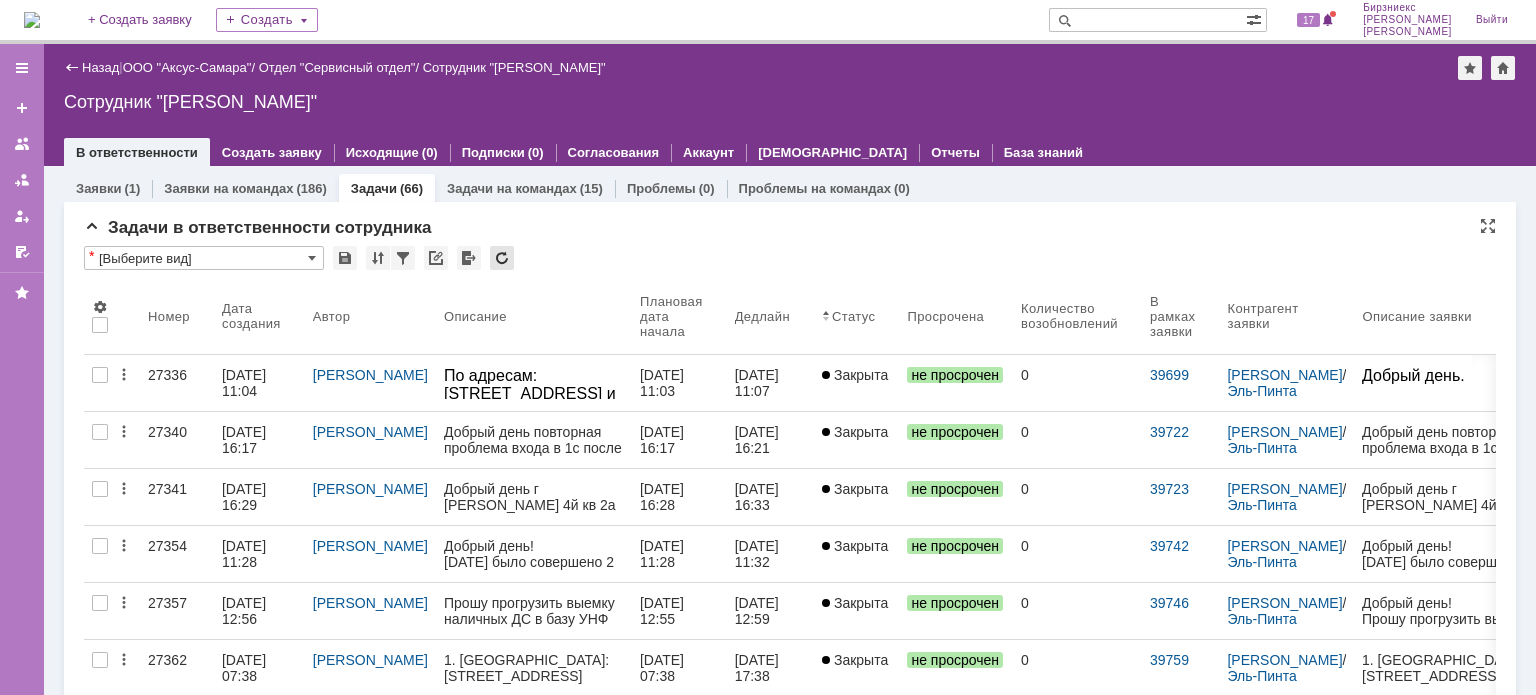 click at bounding box center [502, 258] 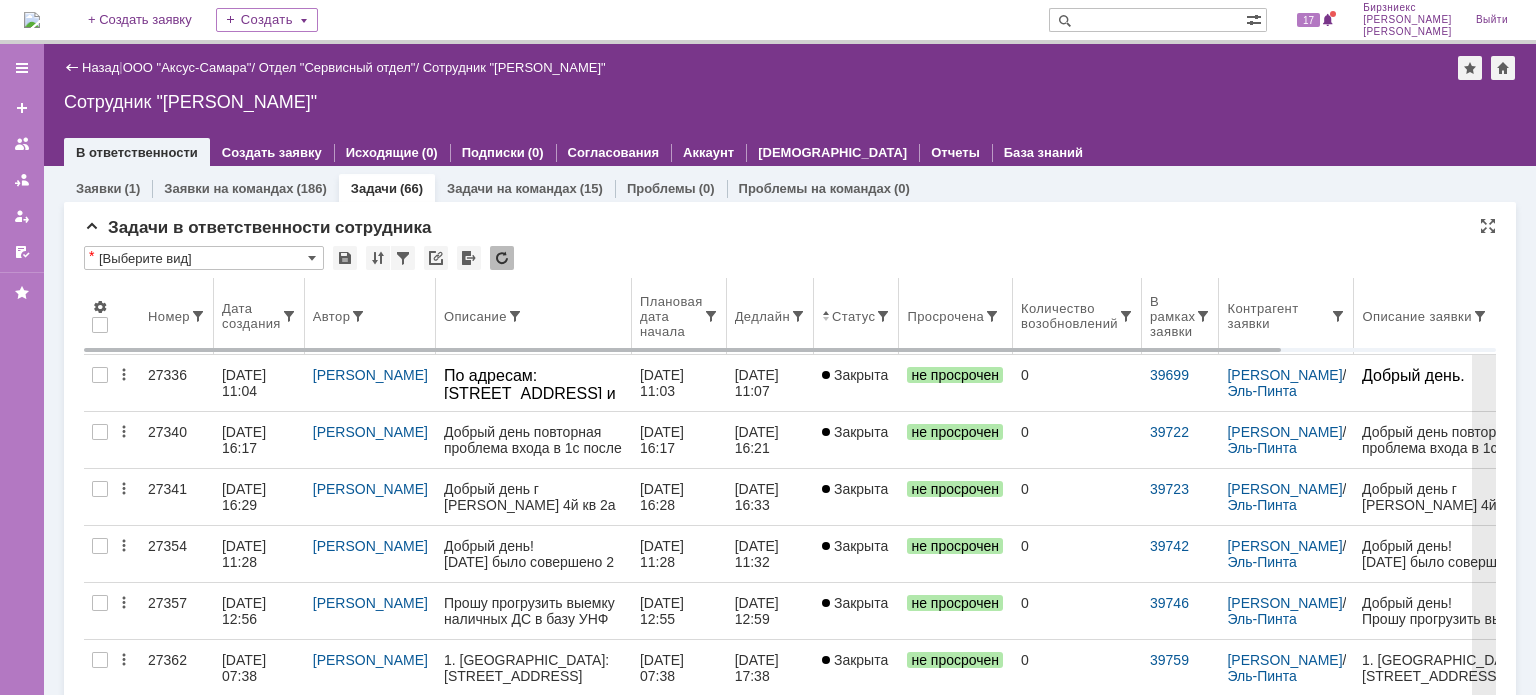 click on "Номер" at bounding box center [169, 316] 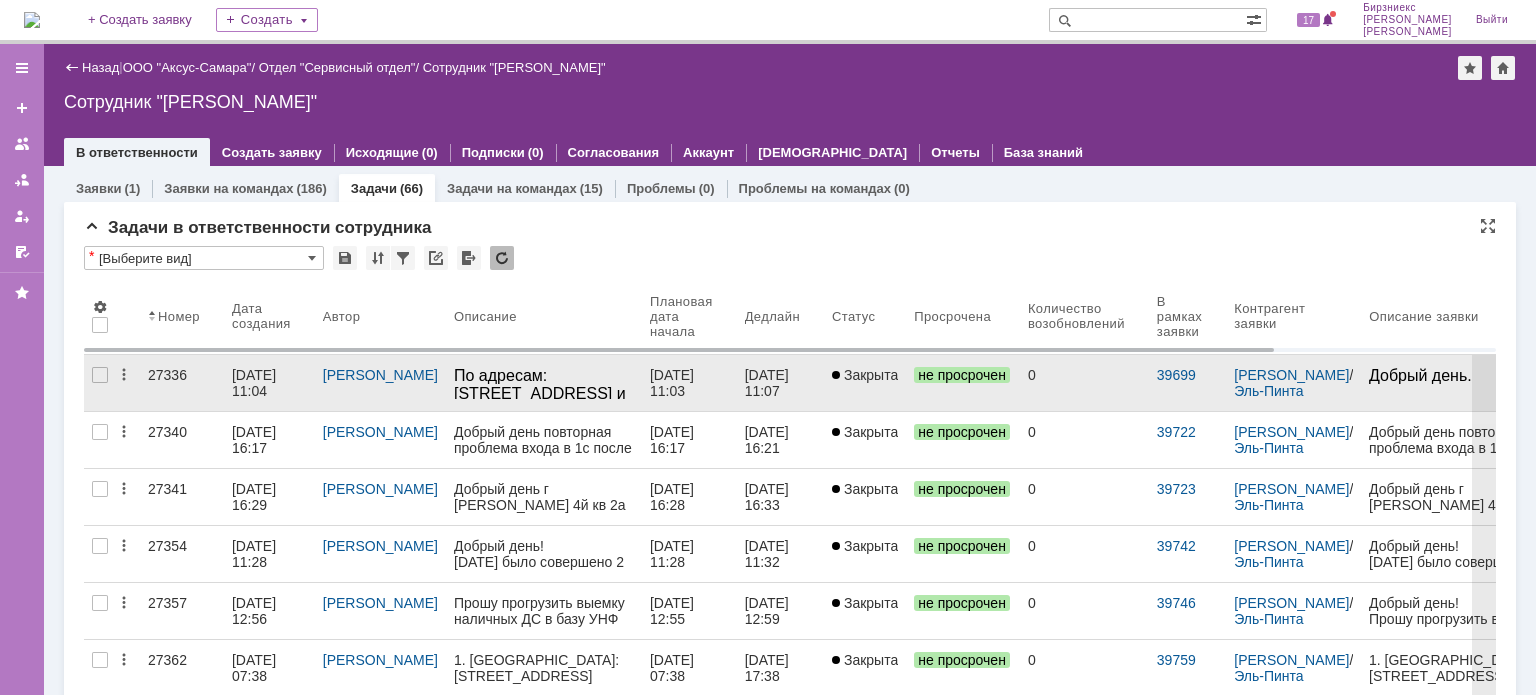 click on "27336" at bounding box center (182, 375) 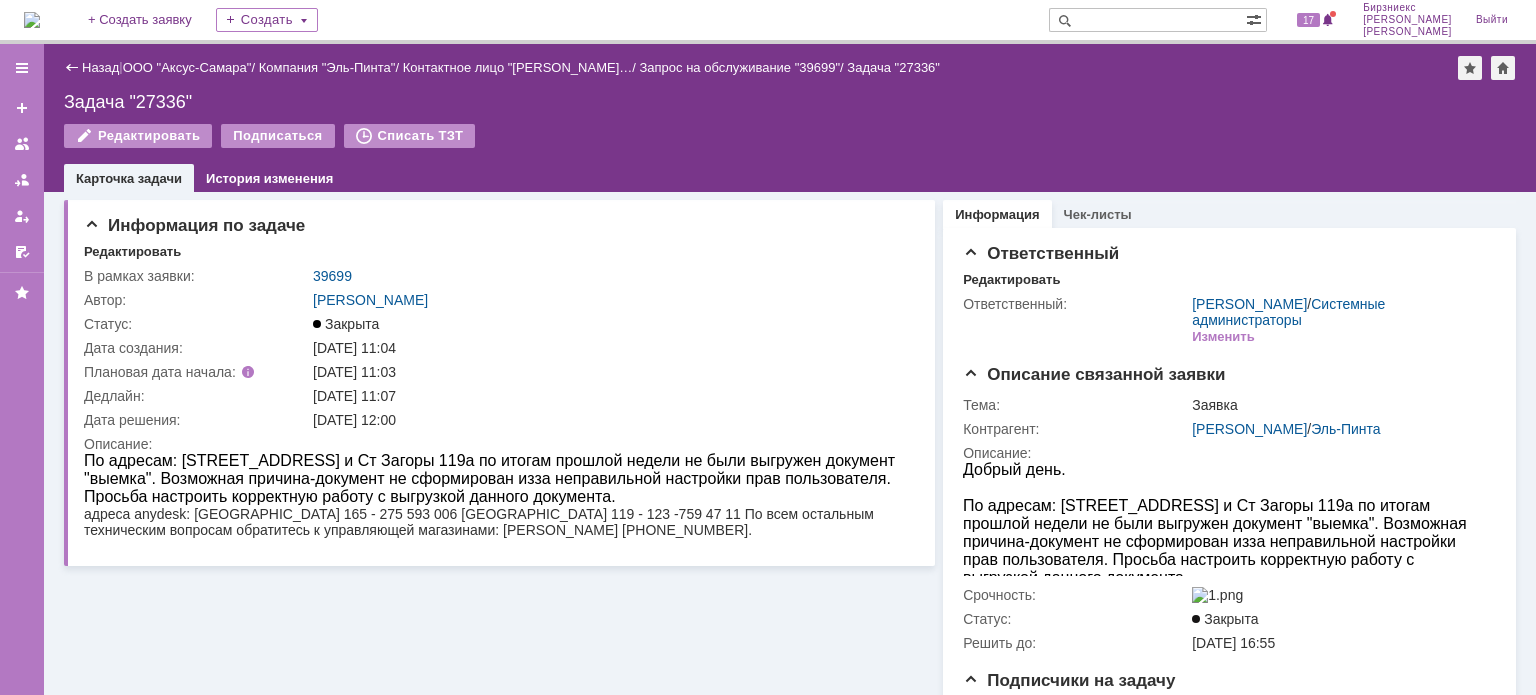 click on "Назад" at bounding box center (91, 67) 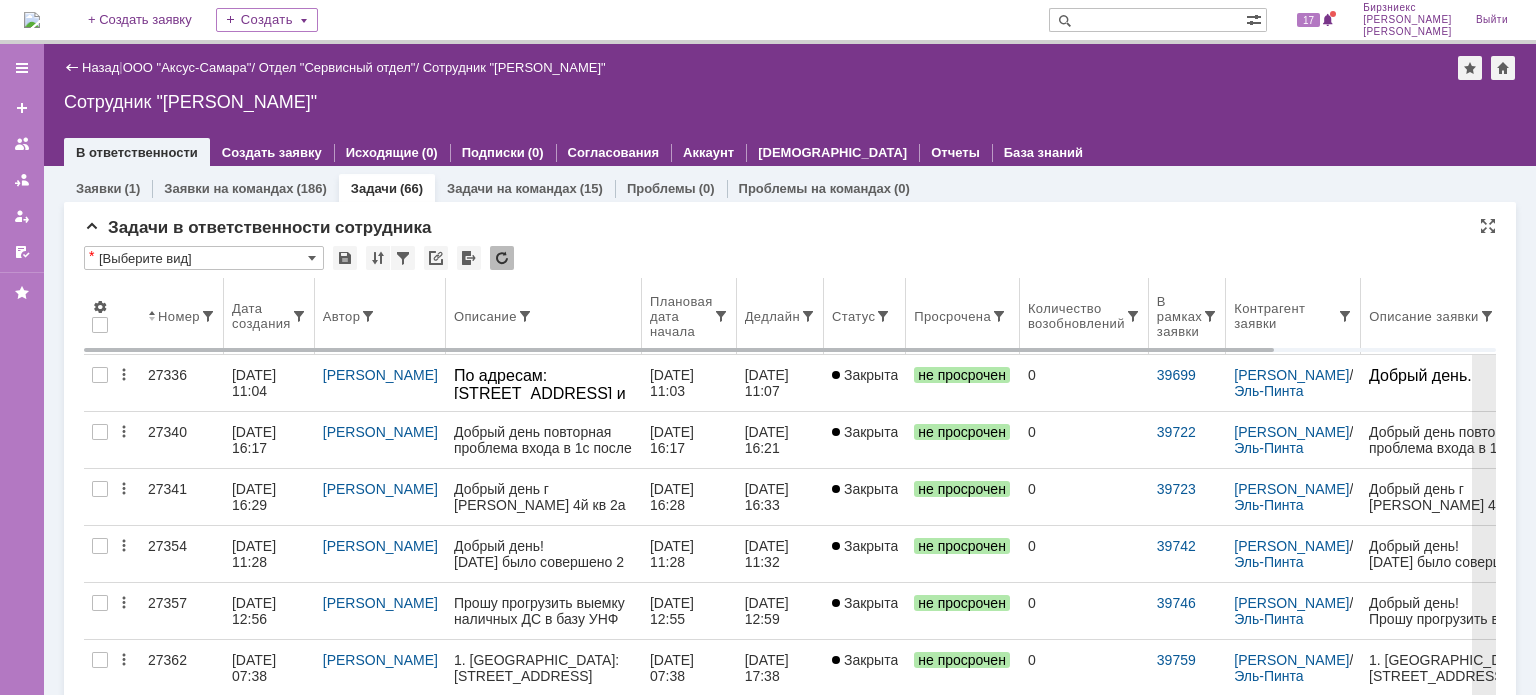 click on "Номер" at bounding box center (179, 316) 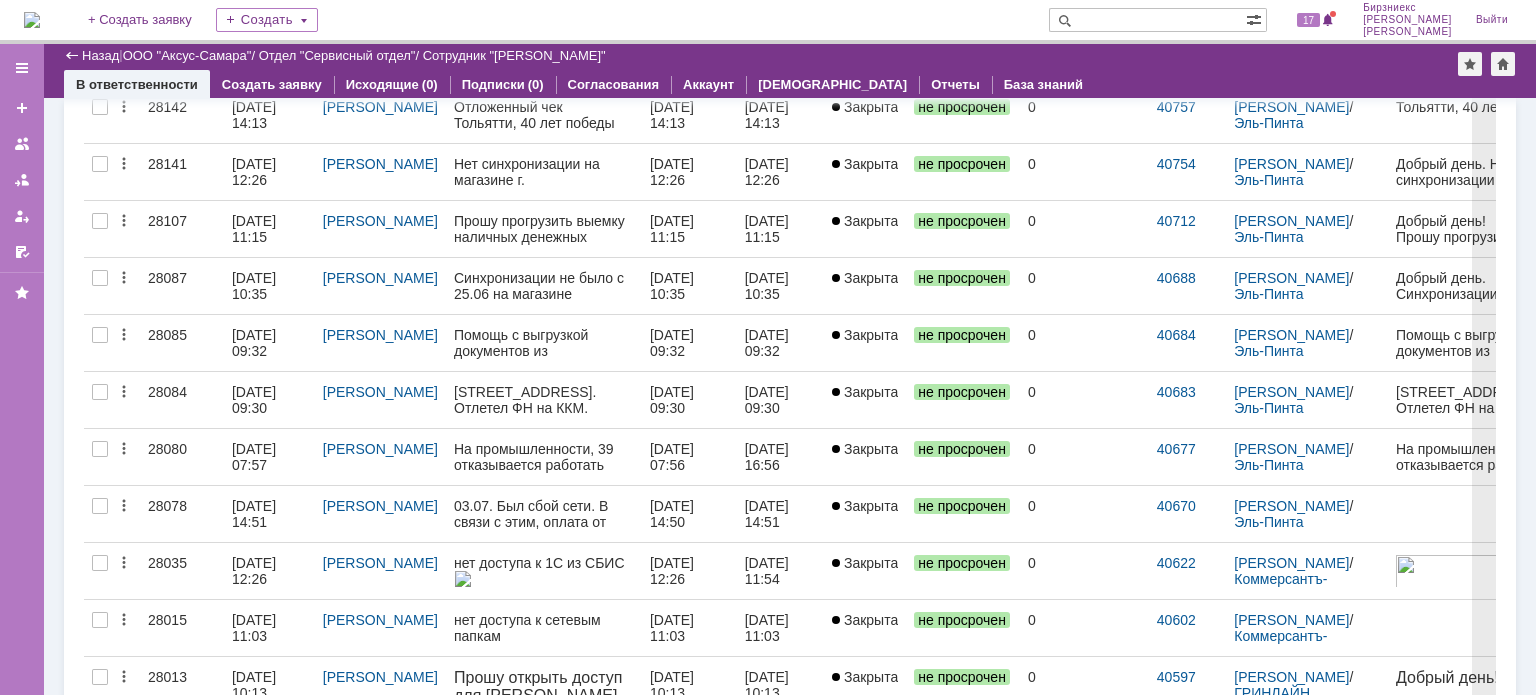 scroll, scrollTop: 0, scrollLeft: 0, axis: both 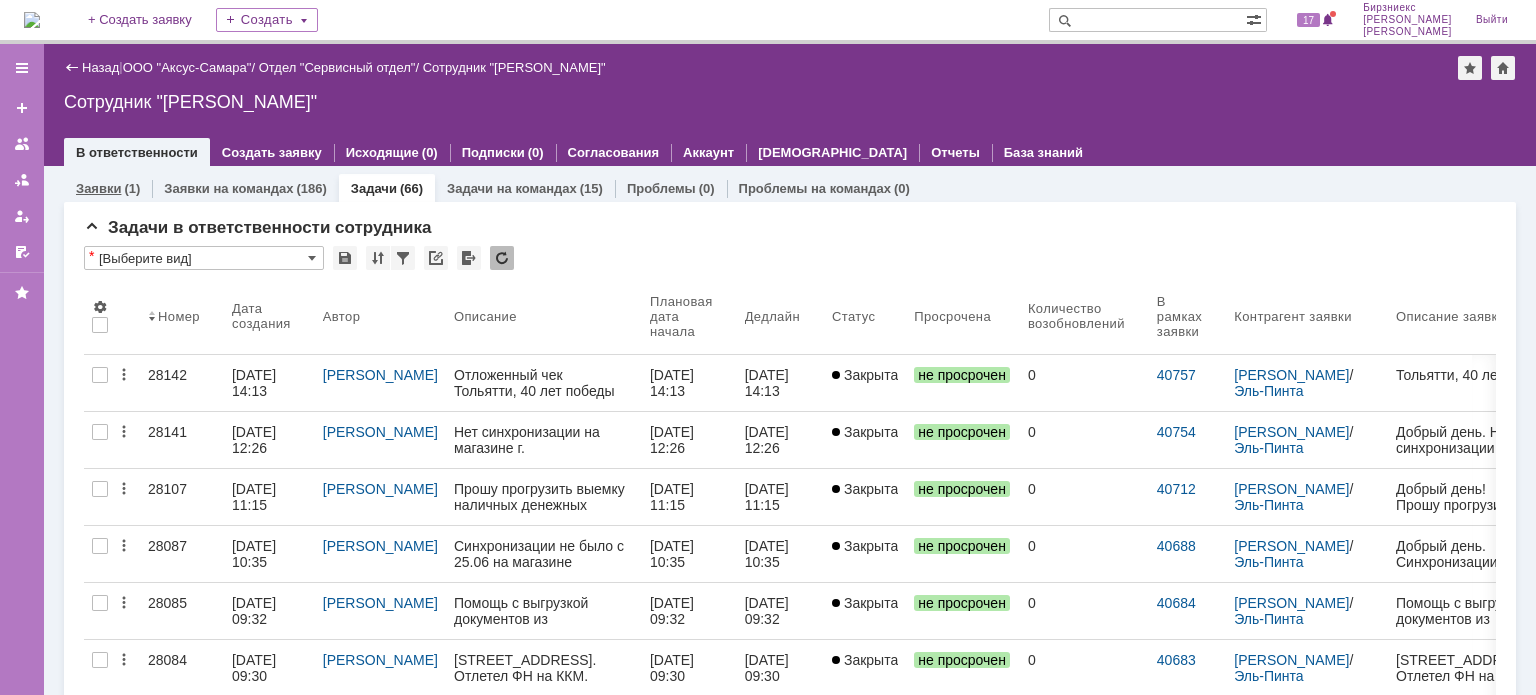 click on "(1)" at bounding box center [132, 188] 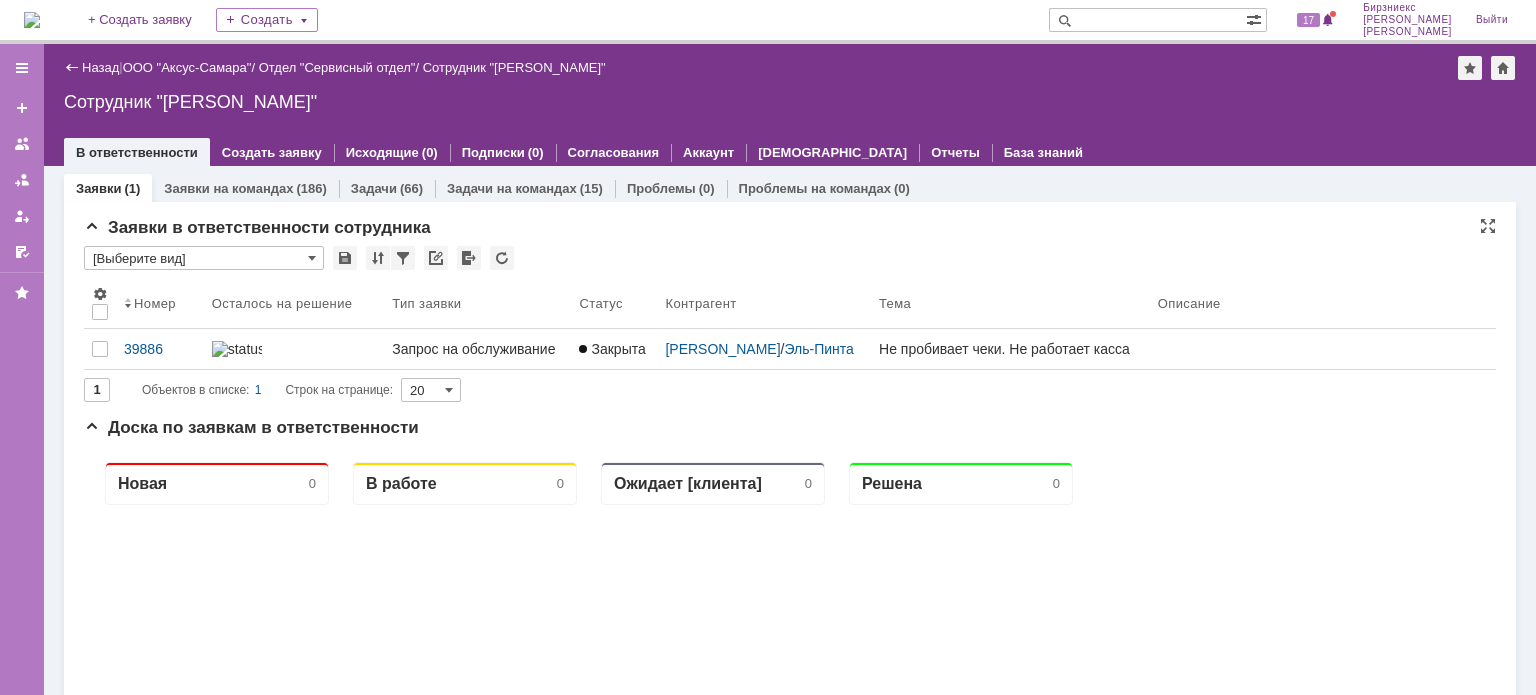 scroll, scrollTop: 0, scrollLeft: 0, axis: both 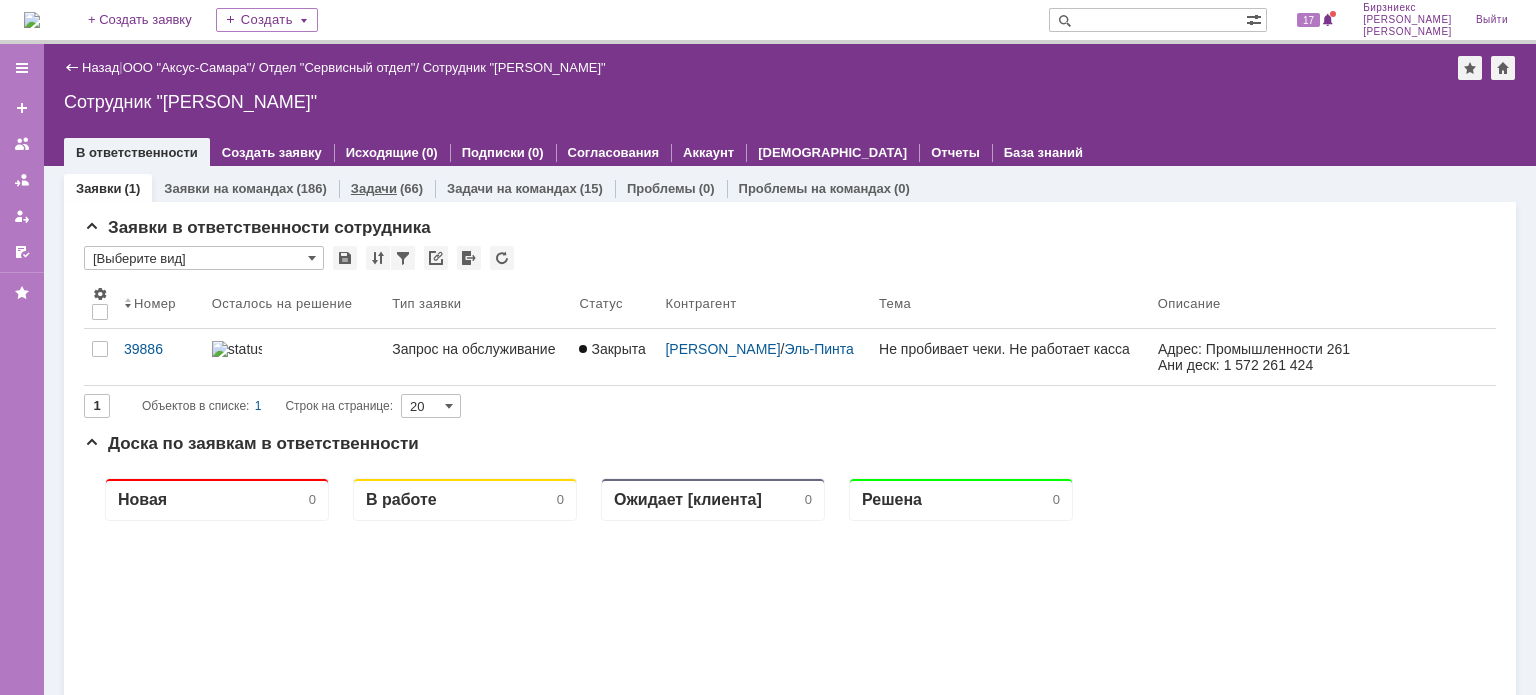 click on "Задачи" at bounding box center (374, 188) 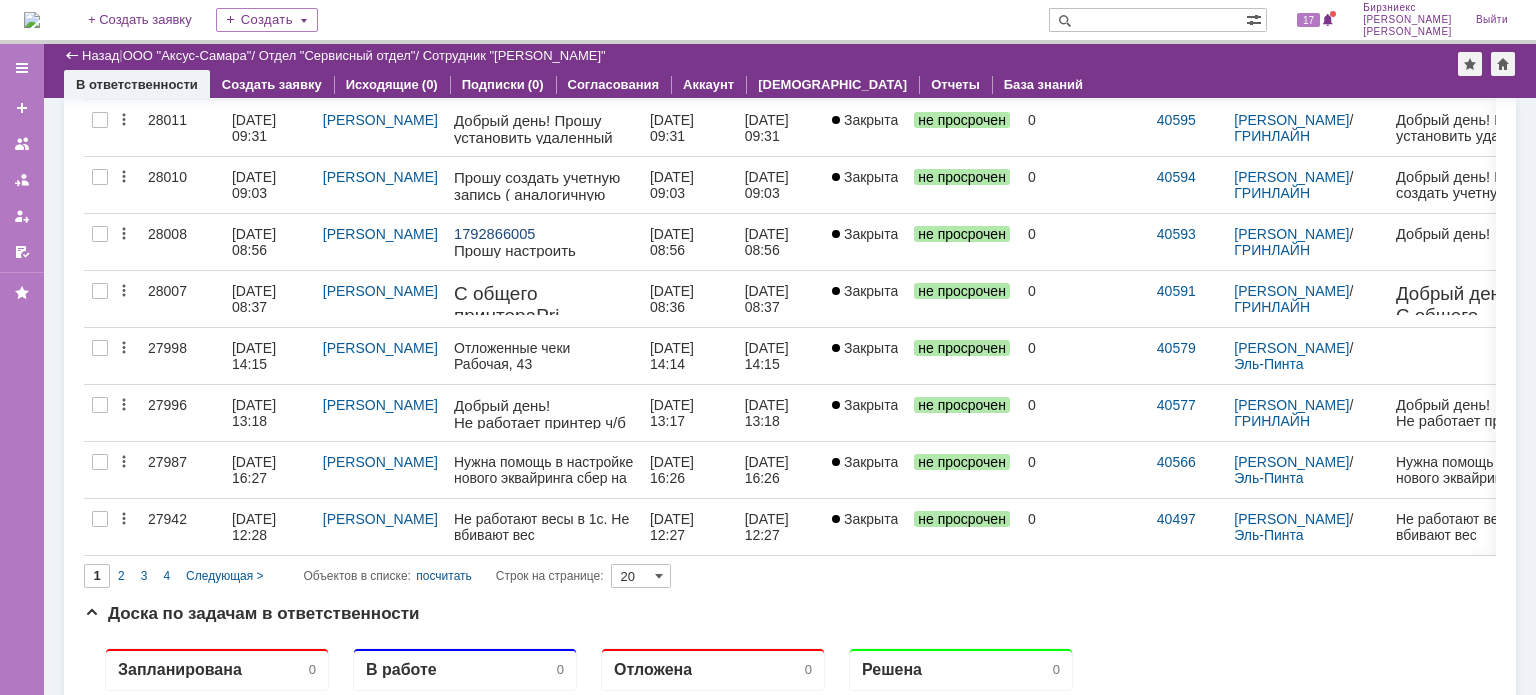 scroll, scrollTop: 900, scrollLeft: 0, axis: vertical 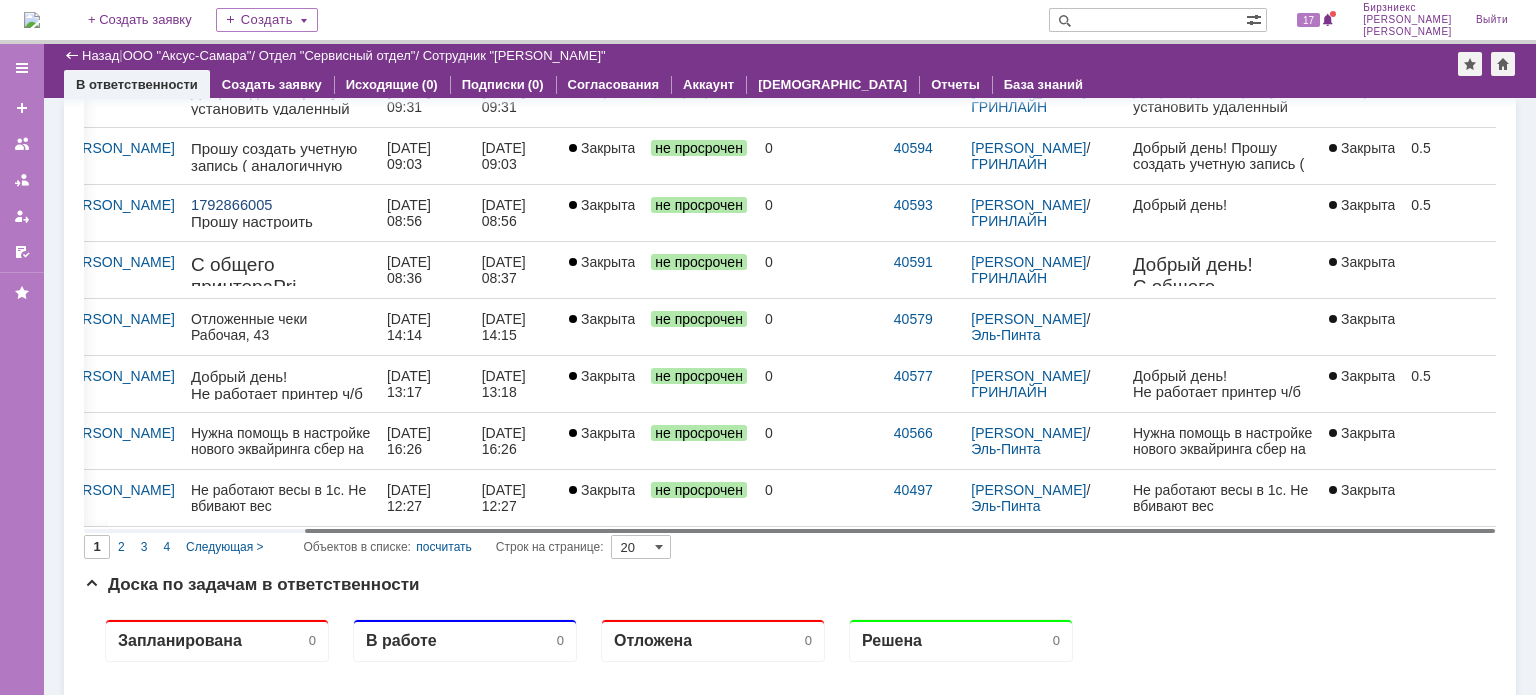 drag, startPoint x: 786, startPoint y: 525, endPoint x: 1092, endPoint y: 546, distance: 306.71973 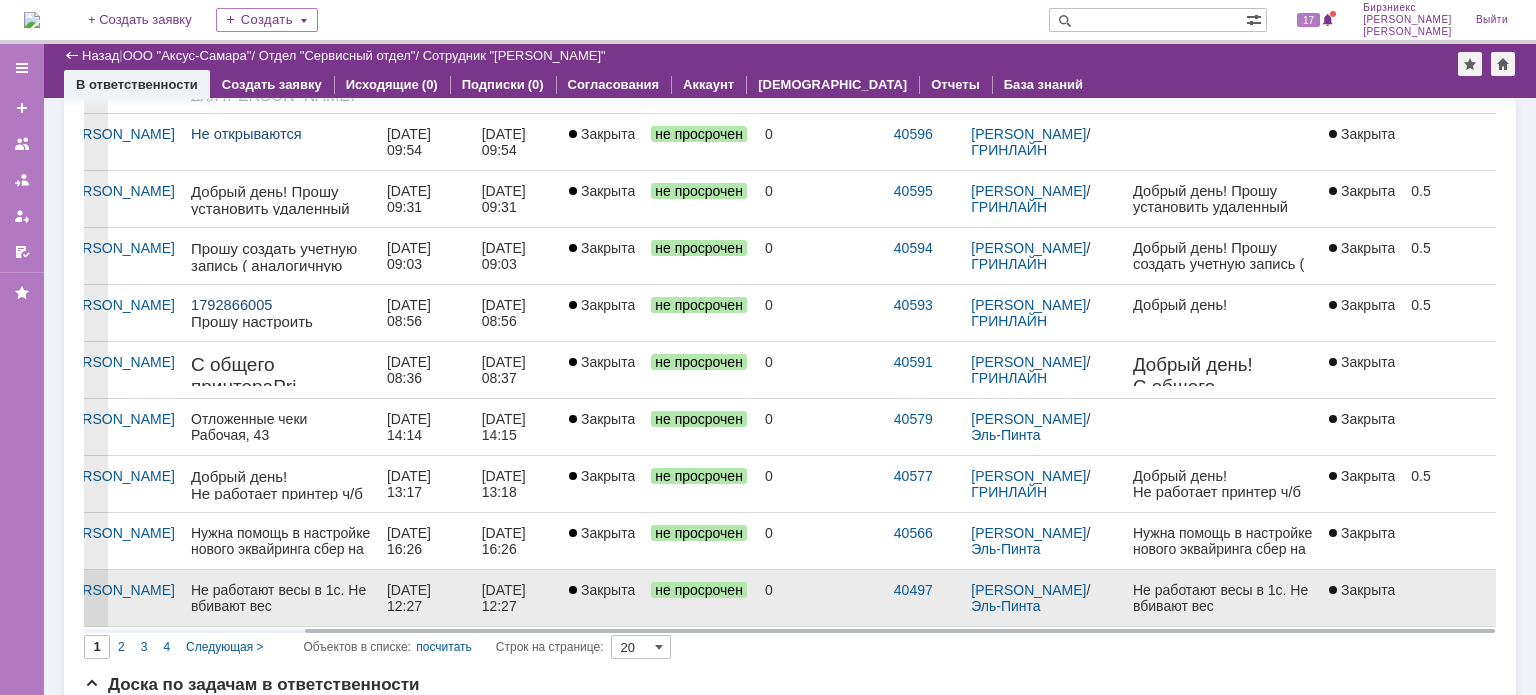 scroll, scrollTop: 1200, scrollLeft: 0, axis: vertical 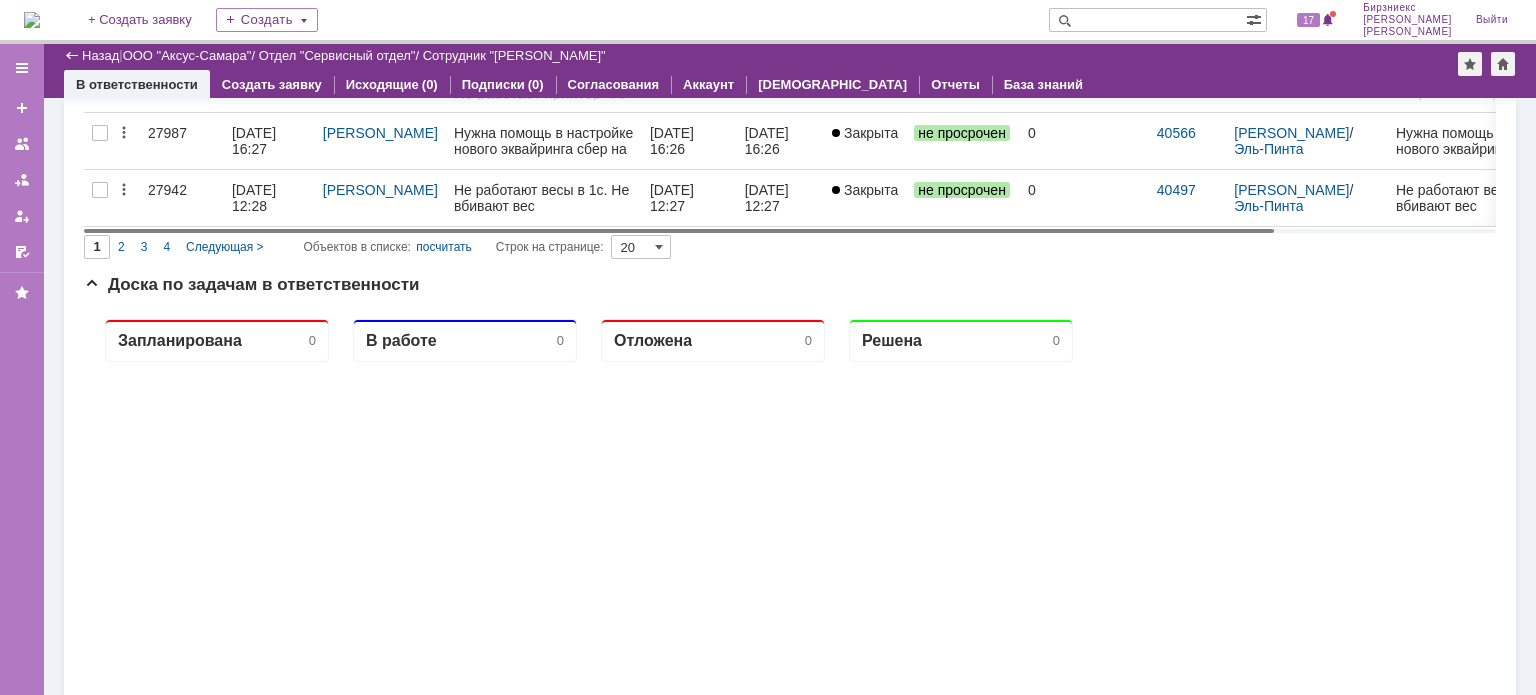 drag, startPoint x: 705, startPoint y: 221, endPoint x: 369, endPoint y: 224, distance: 336.0134 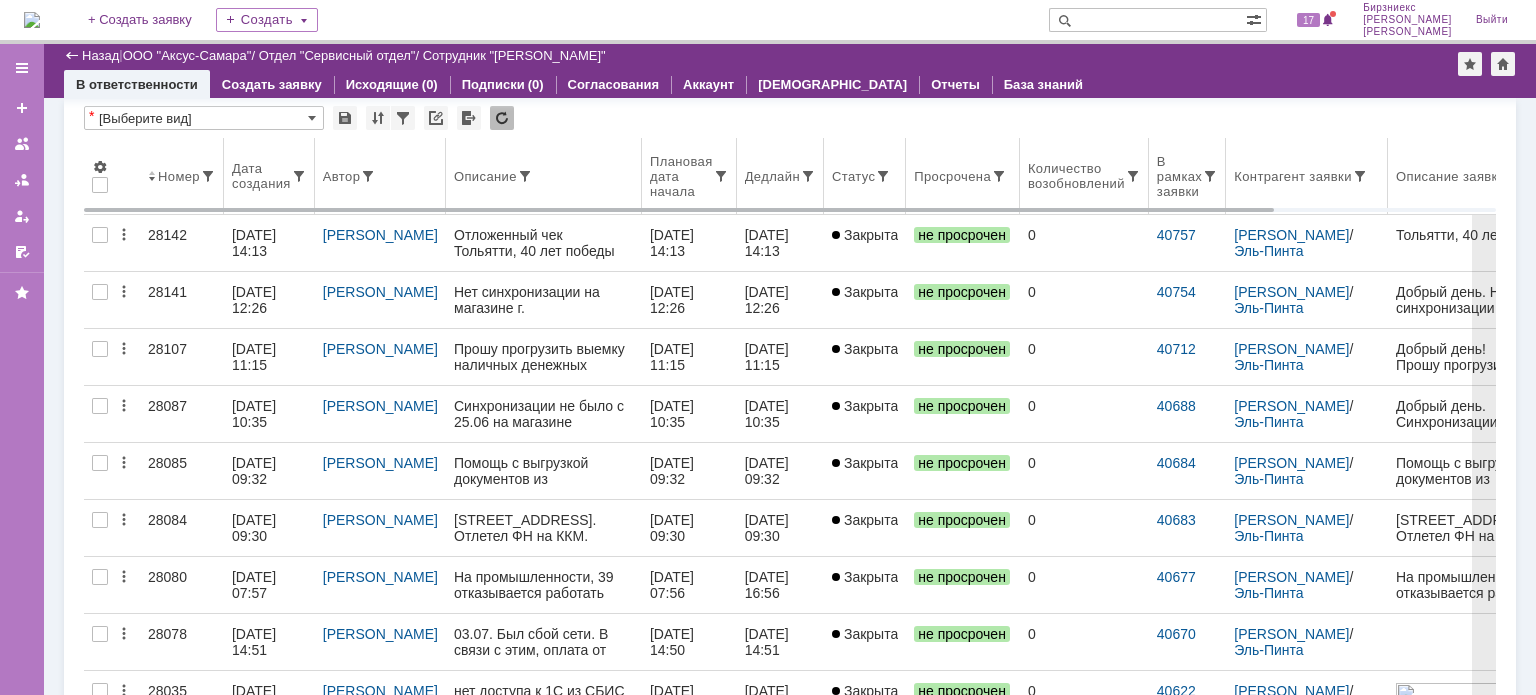 scroll, scrollTop: 0, scrollLeft: 0, axis: both 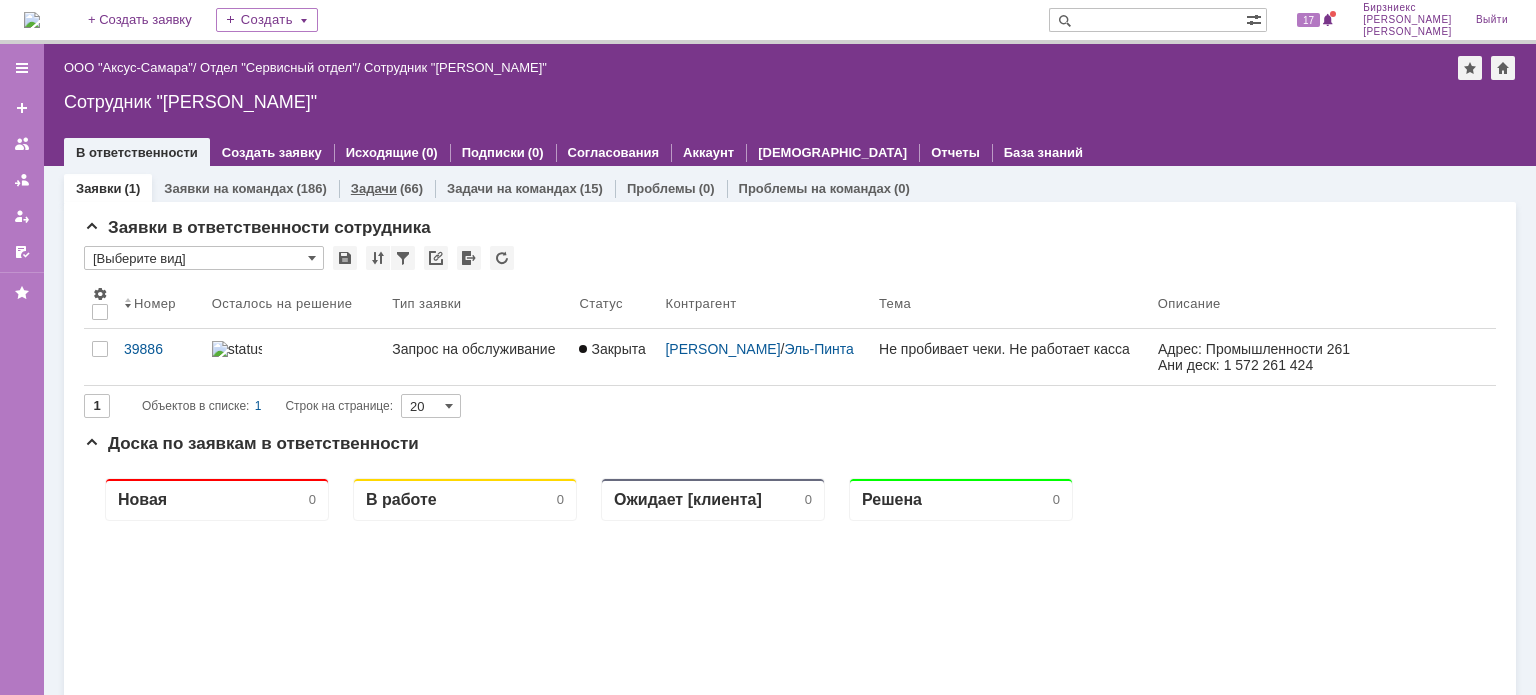 click on "Задачи (66)" at bounding box center (387, 188) 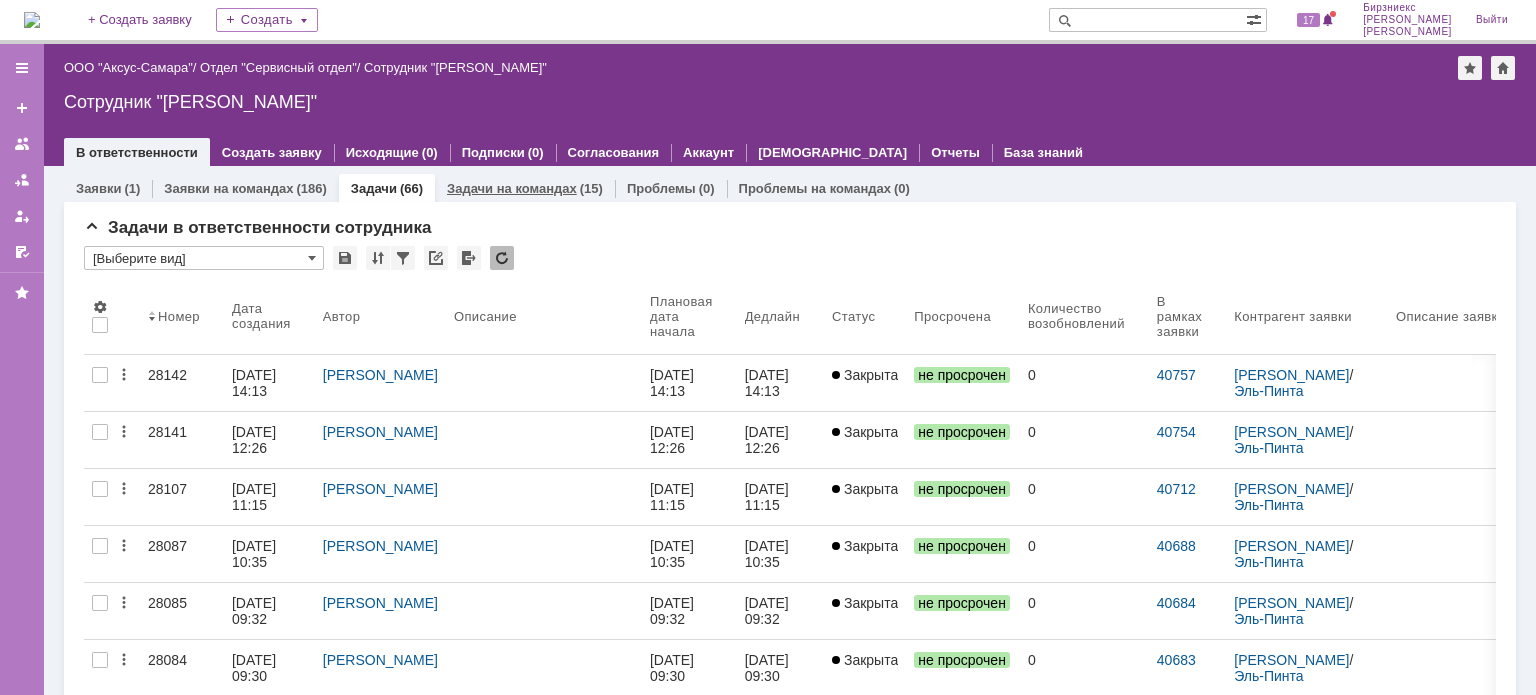 scroll, scrollTop: 0, scrollLeft: 0, axis: both 